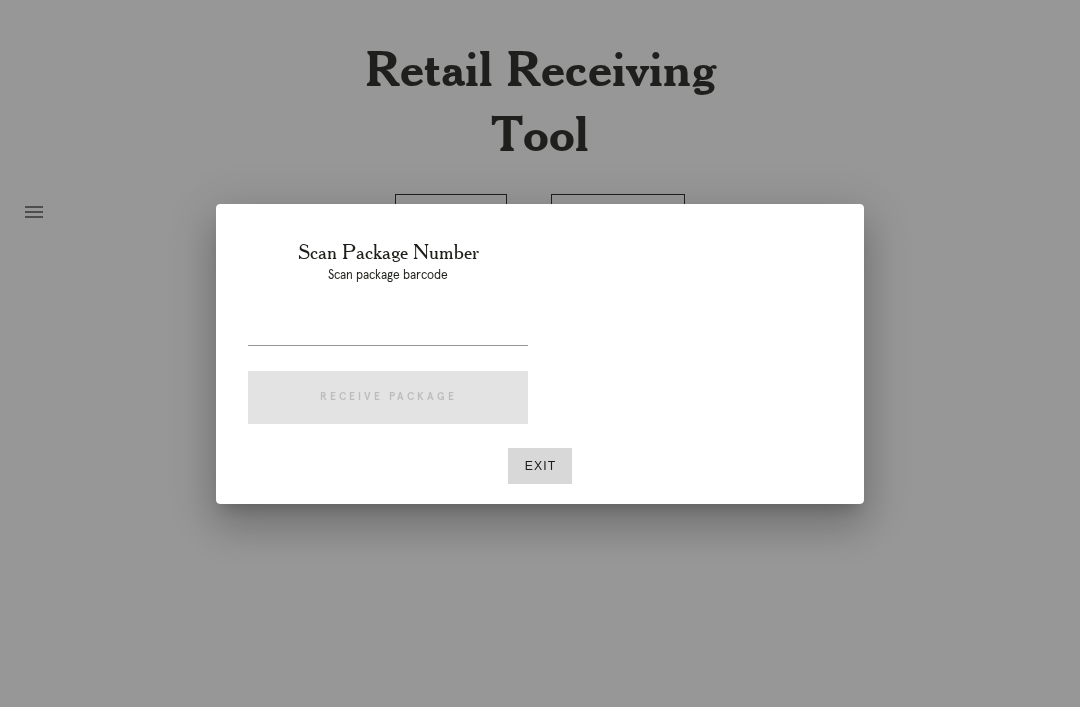 scroll, scrollTop: 121, scrollLeft: 26, axis: both 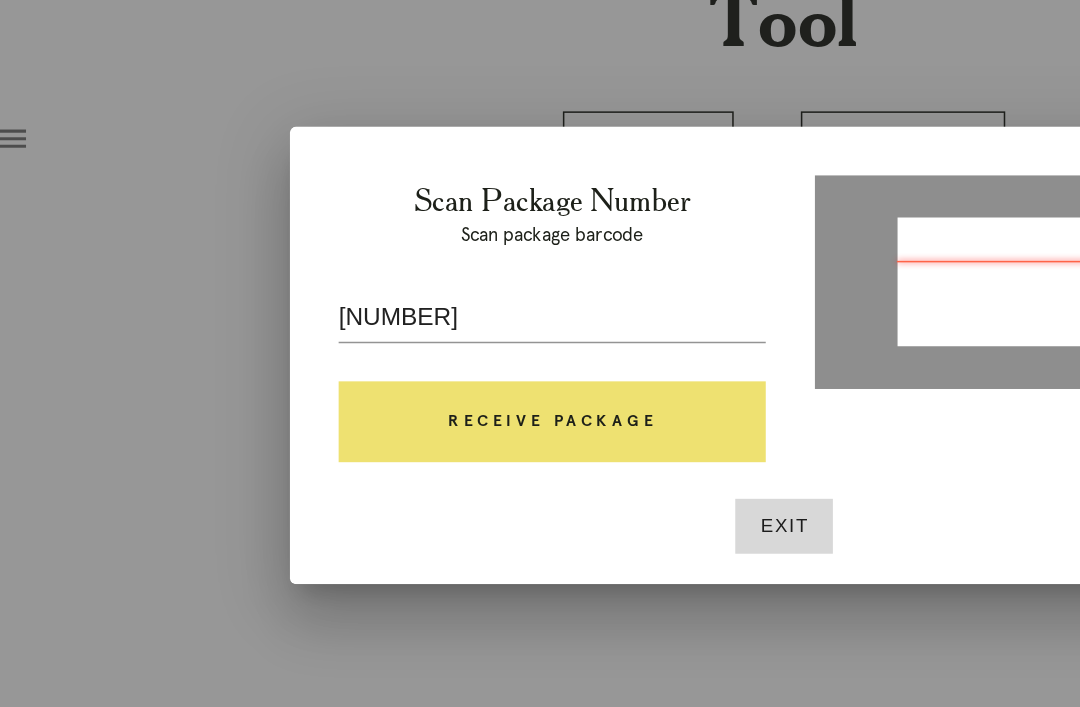 click on "[NUMBER]" at bounding box center (388, 329) 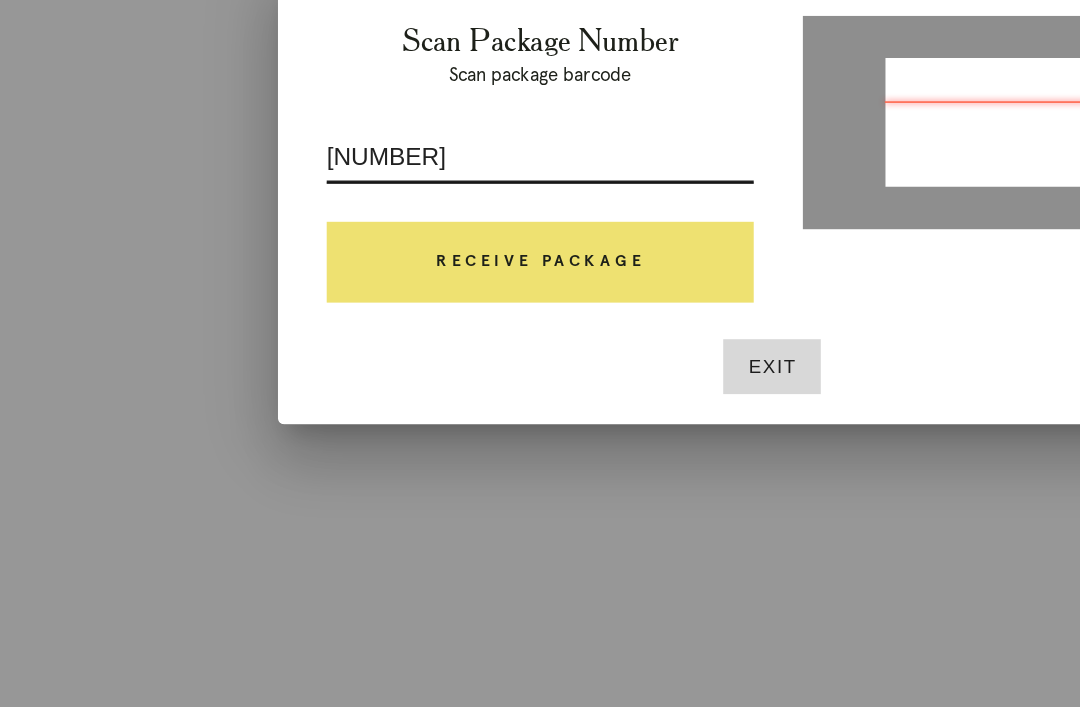 type on "19782385023" 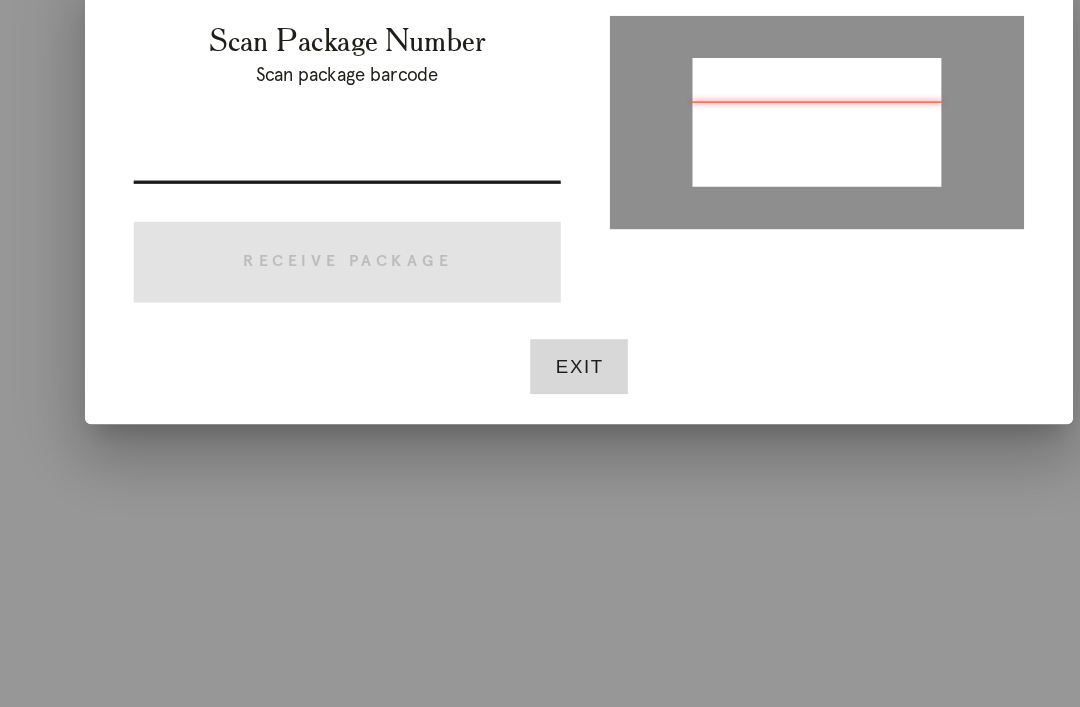 type 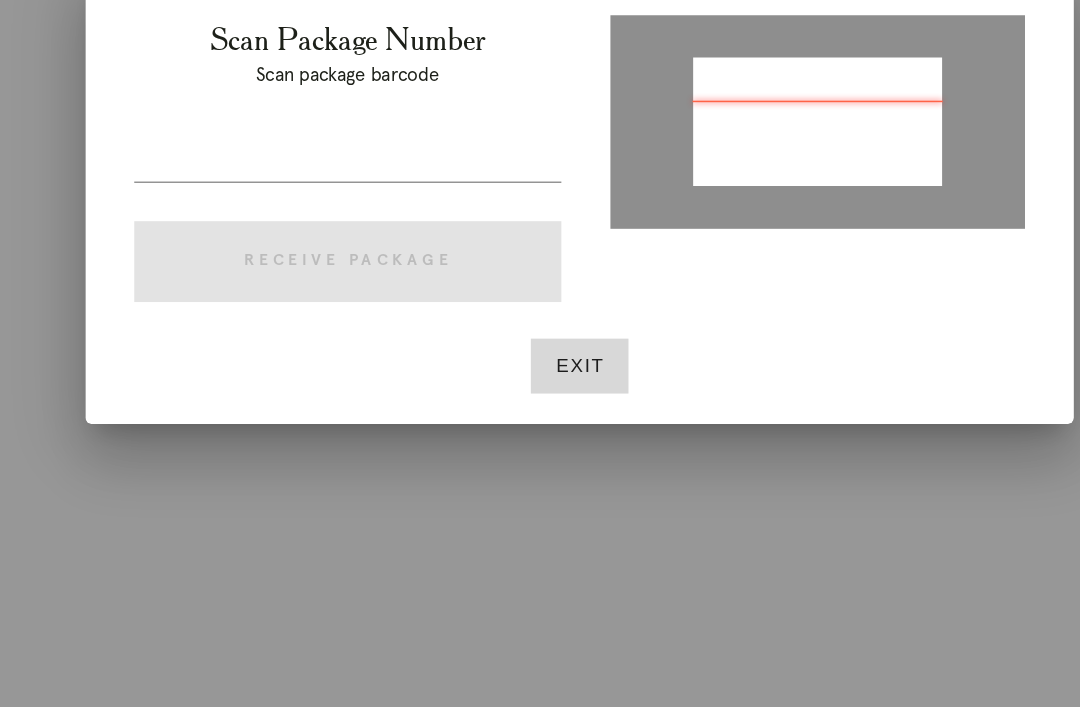 click on "Exit" at bounding box center (540, 466) 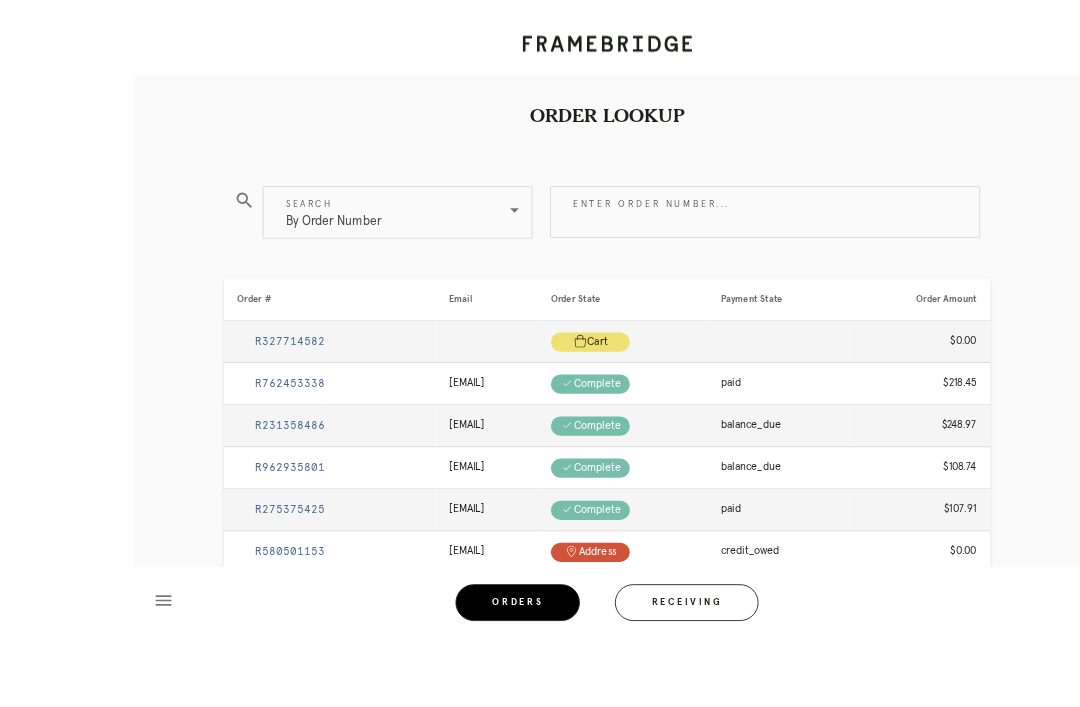 scroll, scrollTop: 36, scrollLeft: 0, axis: vertical 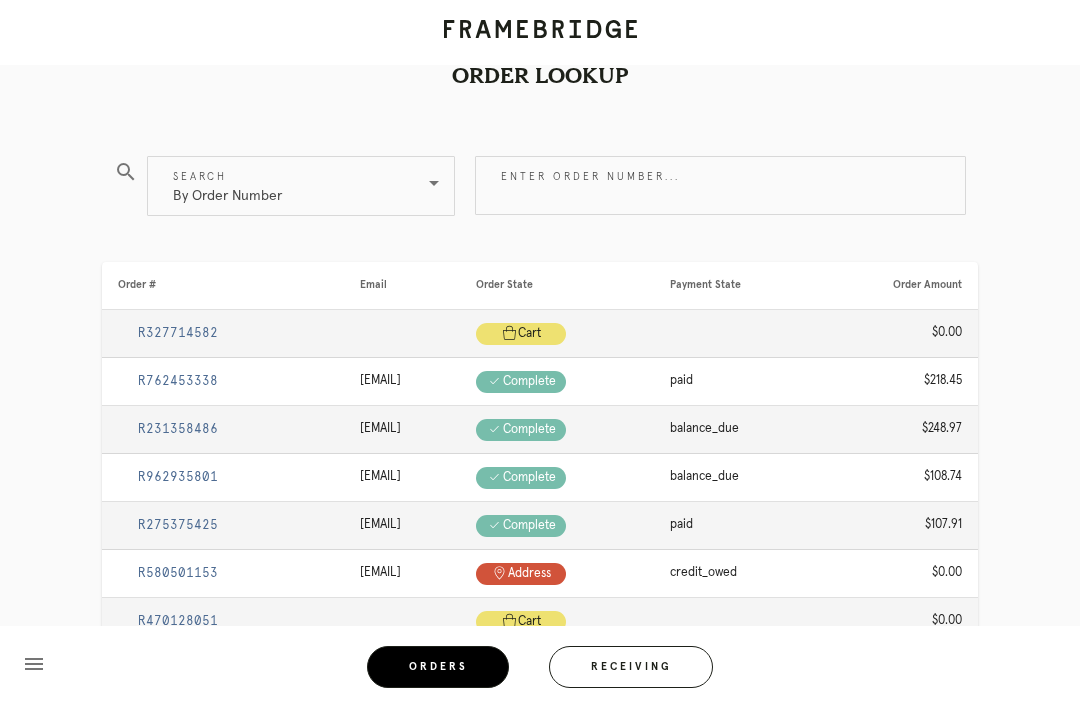 click on "Receiving" at bounding box center (631, 667) 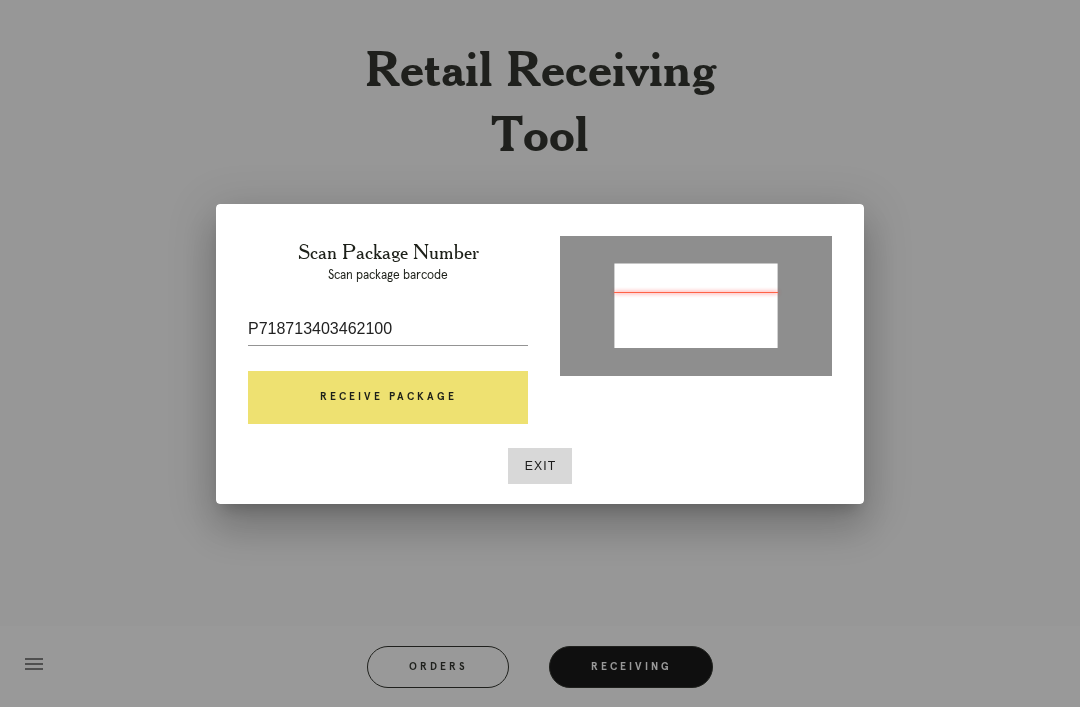 click on "Receive Package" at bounding box center [388, 398] 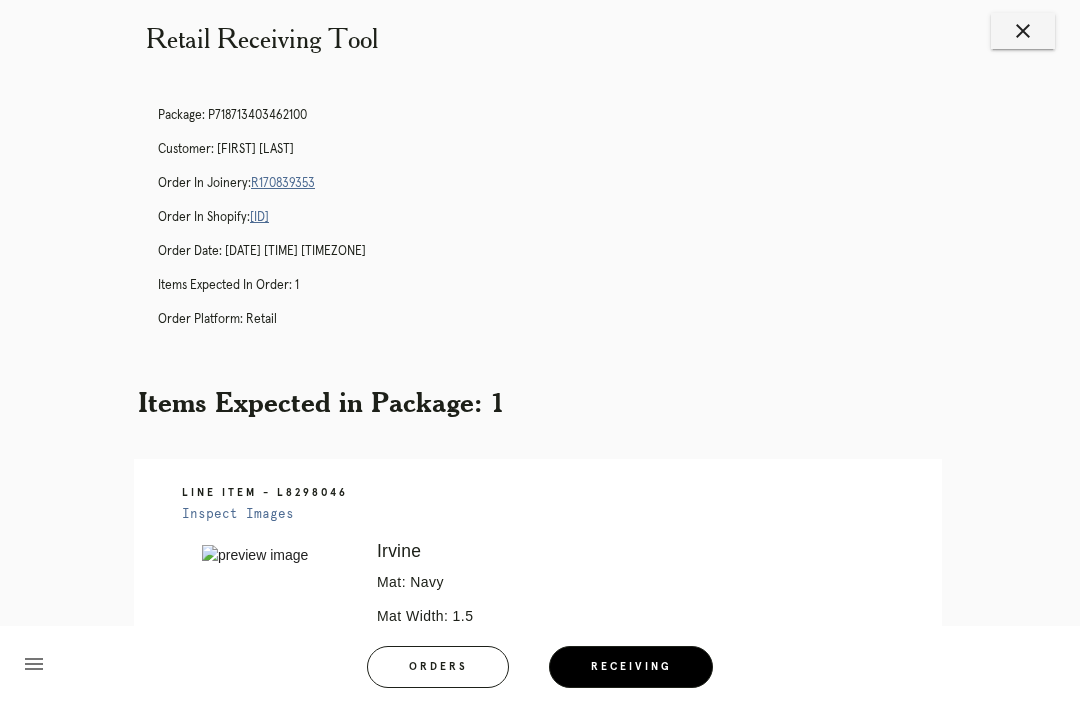 scroll, scrollTop: 28, scrollLeft: 0, axis: vertical 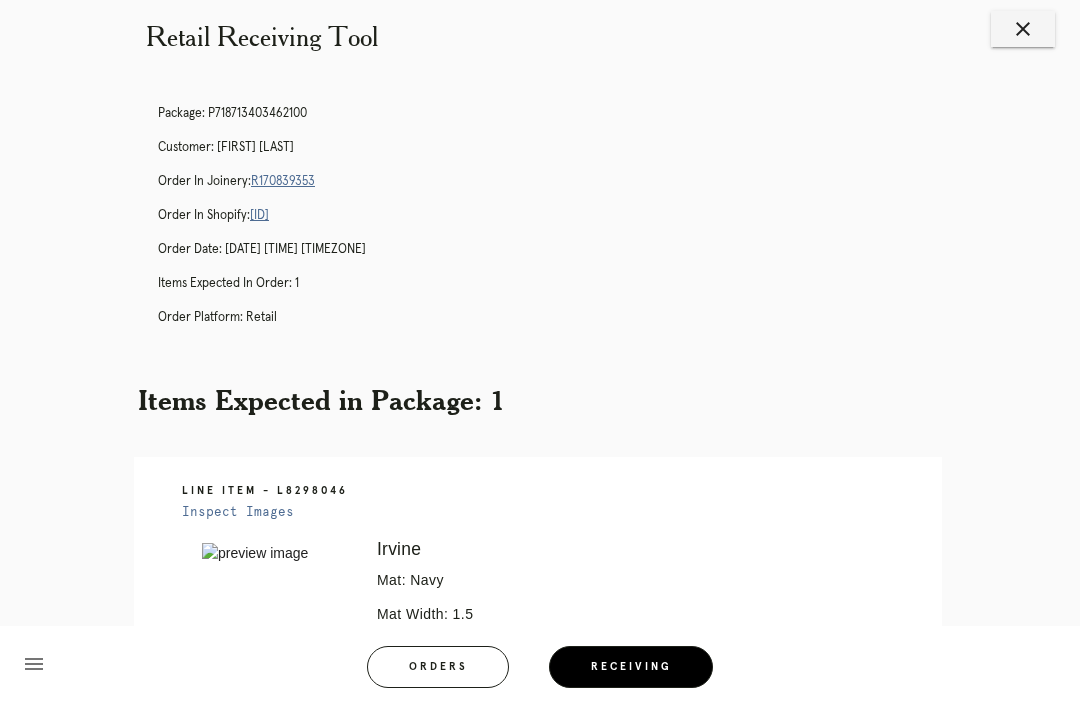 click on "R170839353" at bounding box center [283, 181] 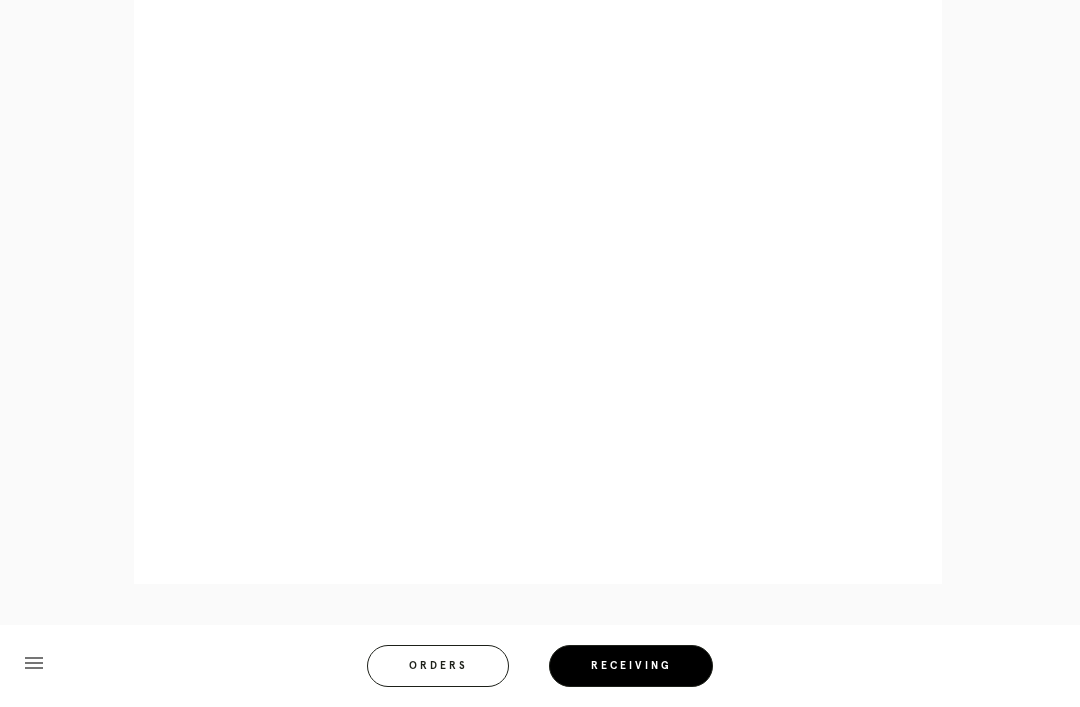 scroll, scrollTop: 1094, scrollLeft: 0, axis: vertical 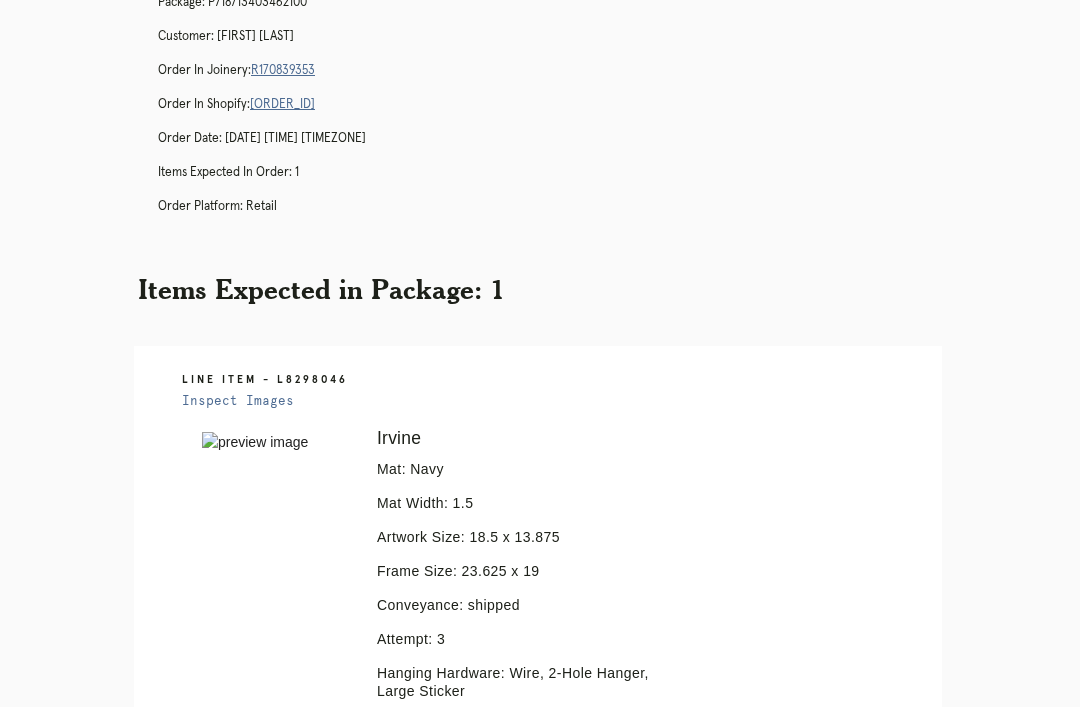 click on "Package: [TRACKING]   Customer: [FIRST] [LAST]
Order in Joinery:
[ORDER_ID]
Order in Shopify:
[ORDER_ID]
Order Date:
[DATE]  [TIME] [TIMEZONE]
Items Expected in Order: 1   Order Platform: retail" at bounding box center [560, 113] 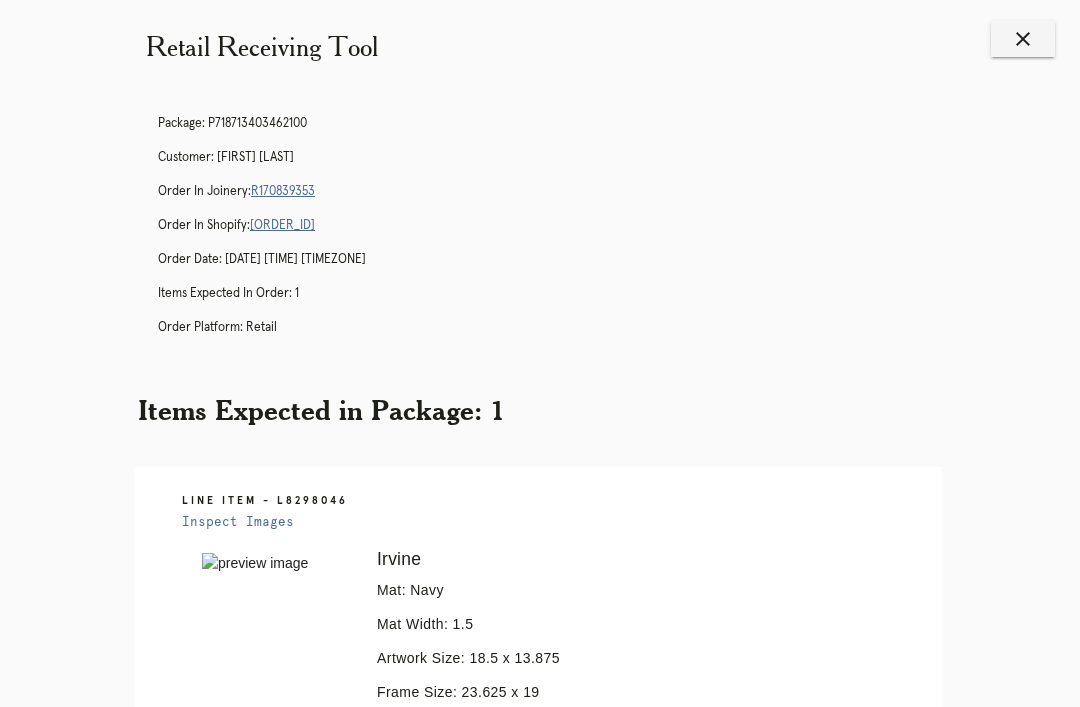 scroll, scrollTop: 17, scrollLeft: 0, axis: vertical 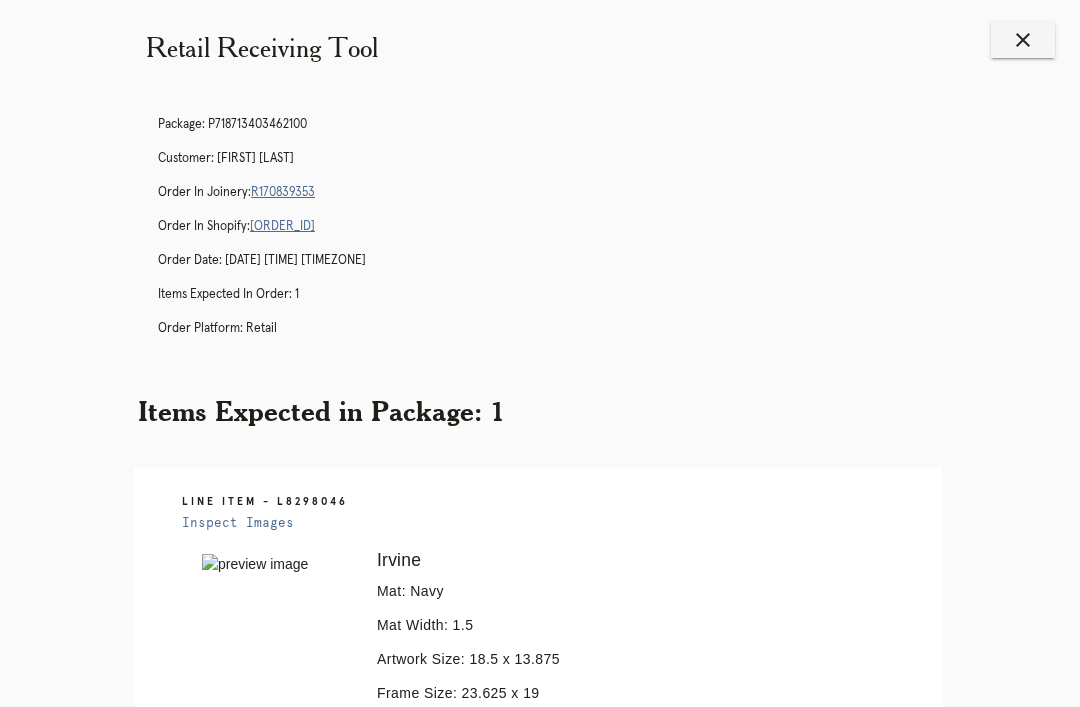 click on "Package: [TRACKING]   Customer: [FIRST] [LAST]
Order in Joinery:
[ORDER_ID]
Order in Shopify:
[ORDER_ID]
Order Date:
[DATE]  [TIME] [TIMEZONE]
Items Expected in Order: 1   Order Platform: retail" at bounding box center (560, 235) 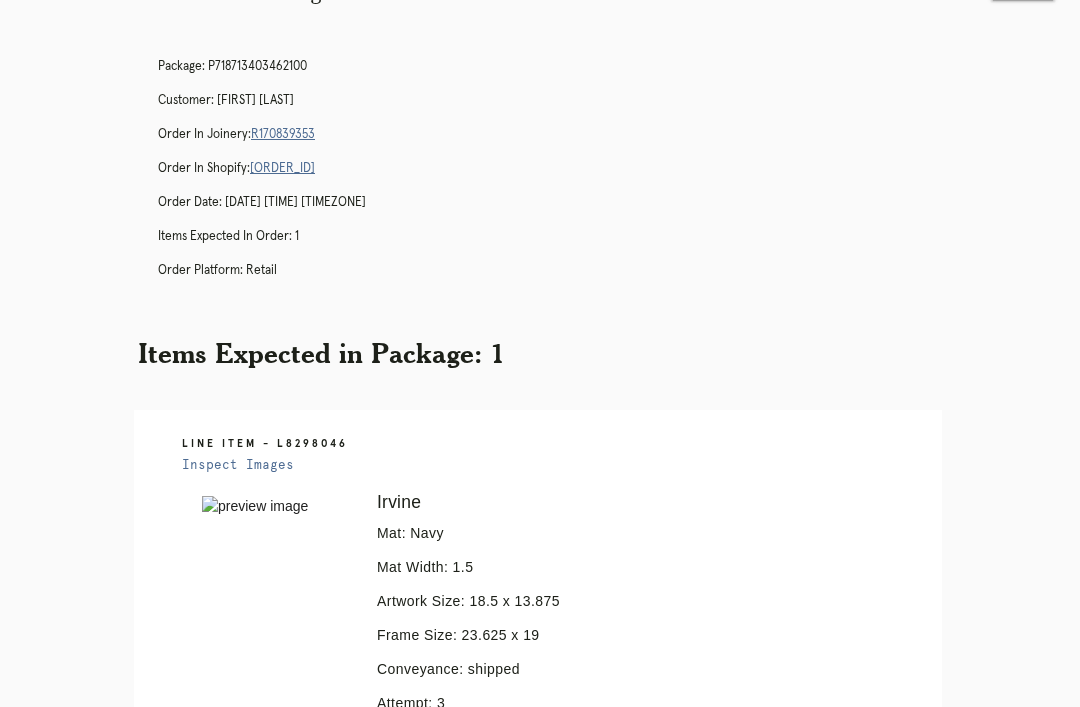 scroll, scrollTop: 81, scrollLeft: 0, axis: vertical 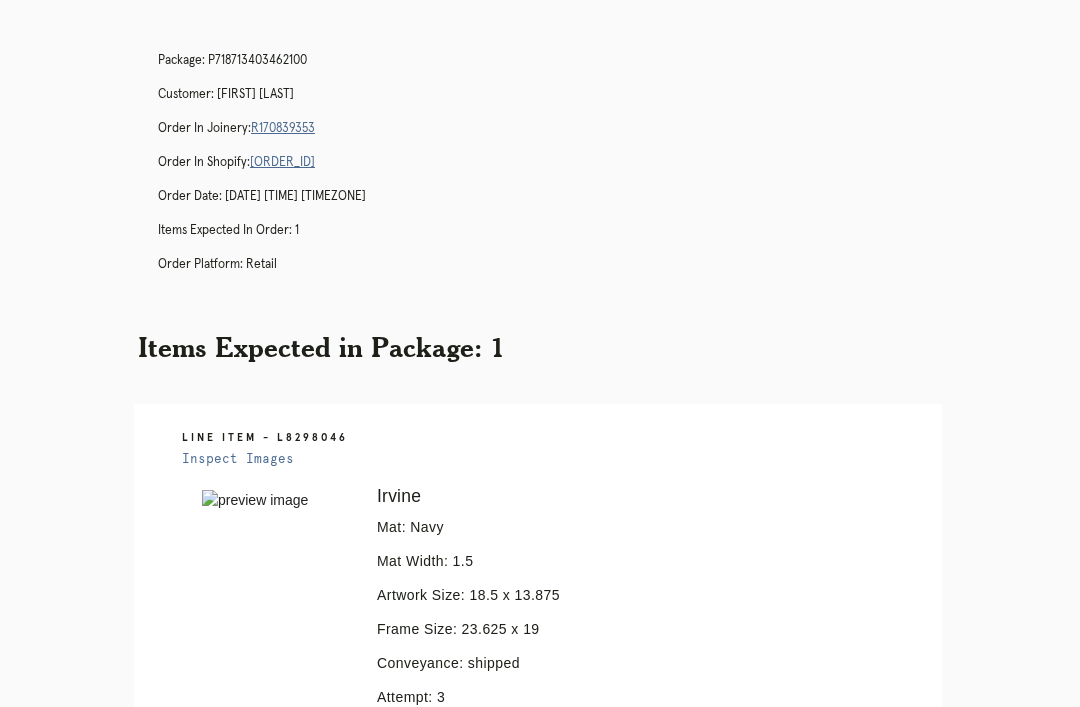 click on "R170839353" at bounding box center (283, 128) 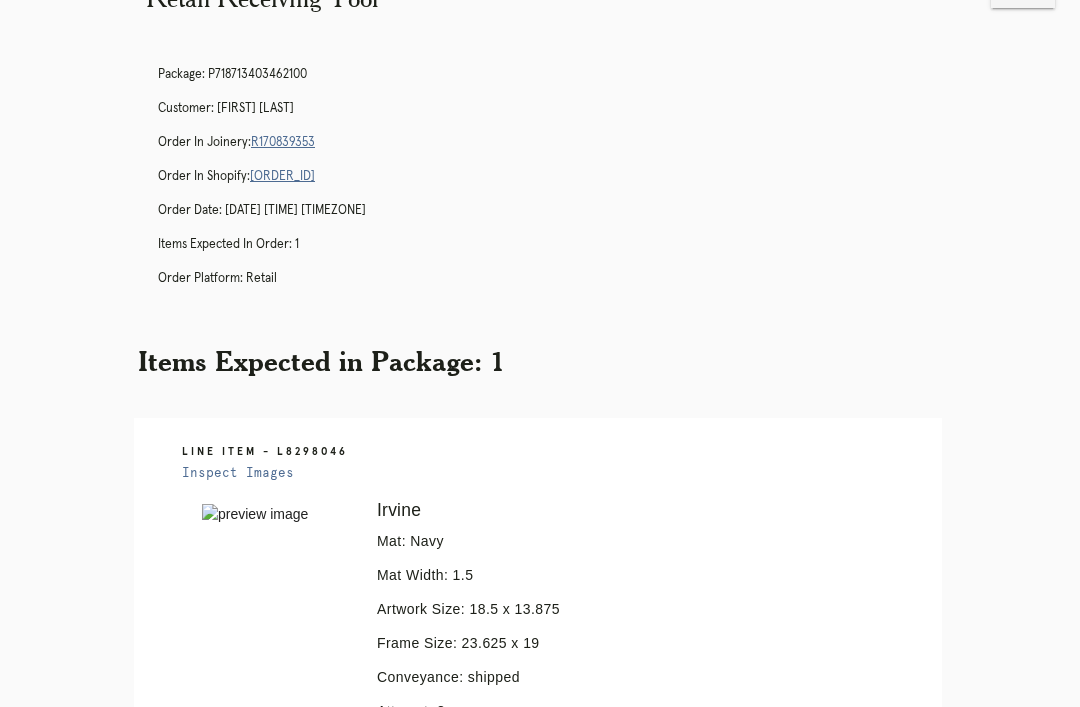 scroll, scrollTop: 0, scrollLeft: 0, axis: both 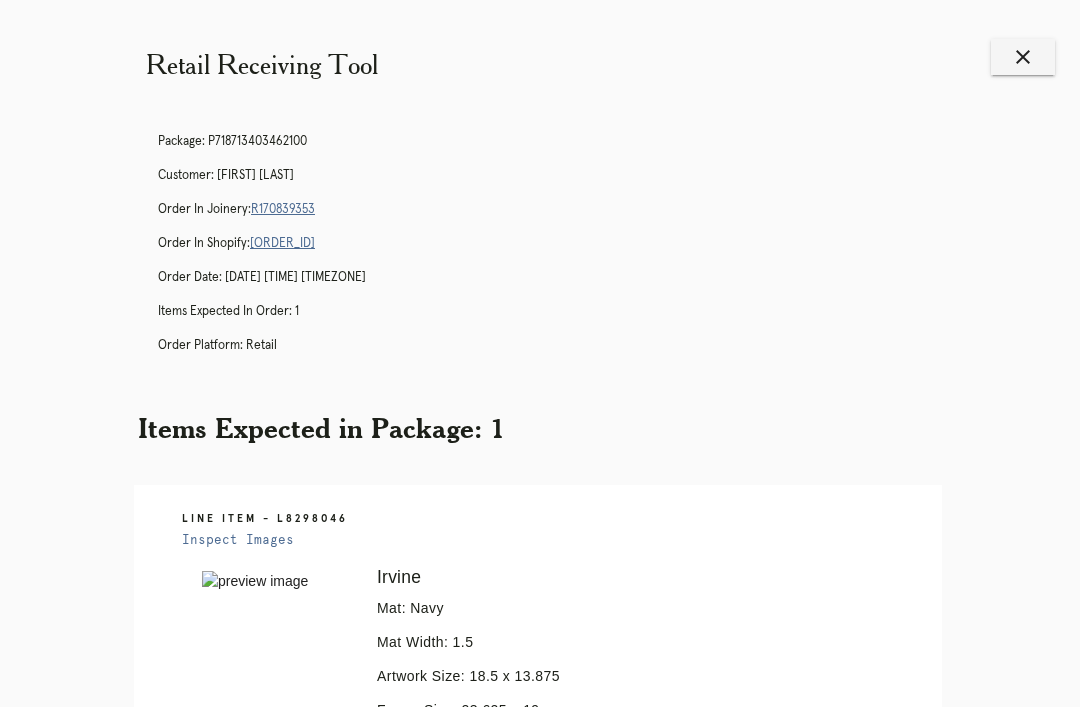 click on "Retail Receiving Tool   close   Package: [TRACKING]   Customer: [FIRST] [LAST]
Order in Joinery:
[ORDER_ID]
Order in Shopify:
[ORDER_ID]
Order Date:
[DATE]  [TIME] [TIMEZONE]
Items Expected in Order: 1   Order Platform: retail     Items Expected in Package:  1
Line Item - [LINE_ITEM]
Inspect Images
Error retreiving frame spec [SPEC_NUM]
[CITY]
Mat: Navy
Mat Width: 1.5
Artwork Size:
18.5
x
13.875
Frame Size:
23.625
x
19
Conveyance: shipped
Attempt: 3
Hanging Hardware: Wire, 2-Hole Hanger, Large Sticker
Return Instructions:
Chipped at top right corner. Please replace moulding. Thank you [INITIAL] [INITIAL] [DATE]
Returned for Rework" at bounding box center (540, 623) 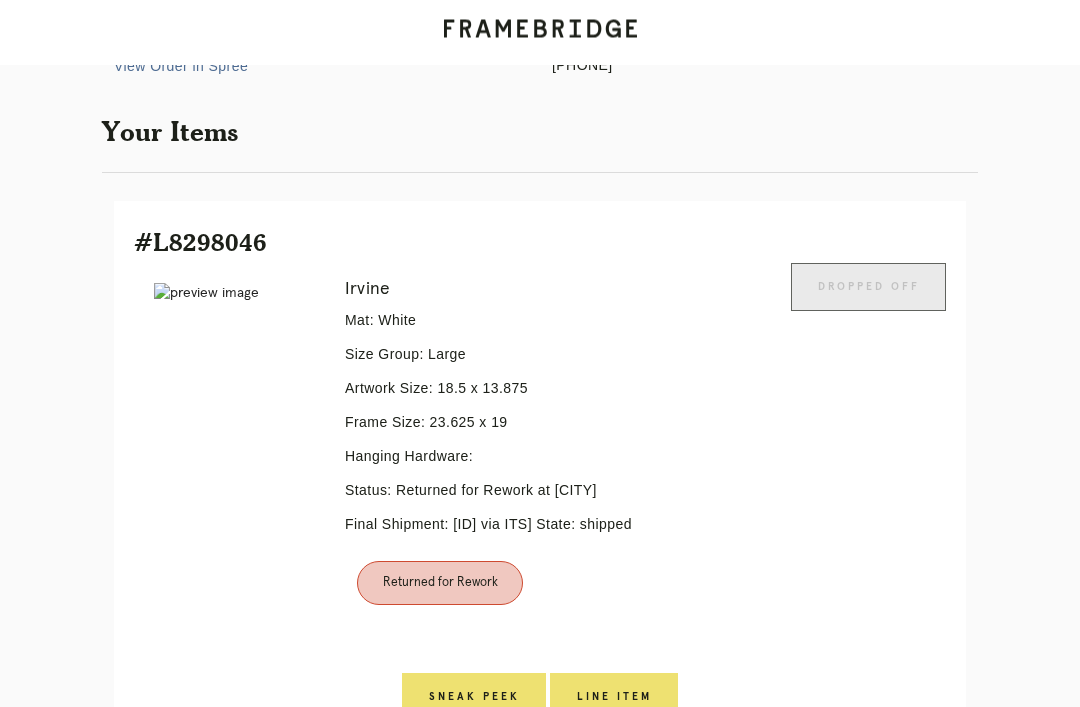 scroll, scrollTop: 446, scrollLeft: 0, axis: vertical 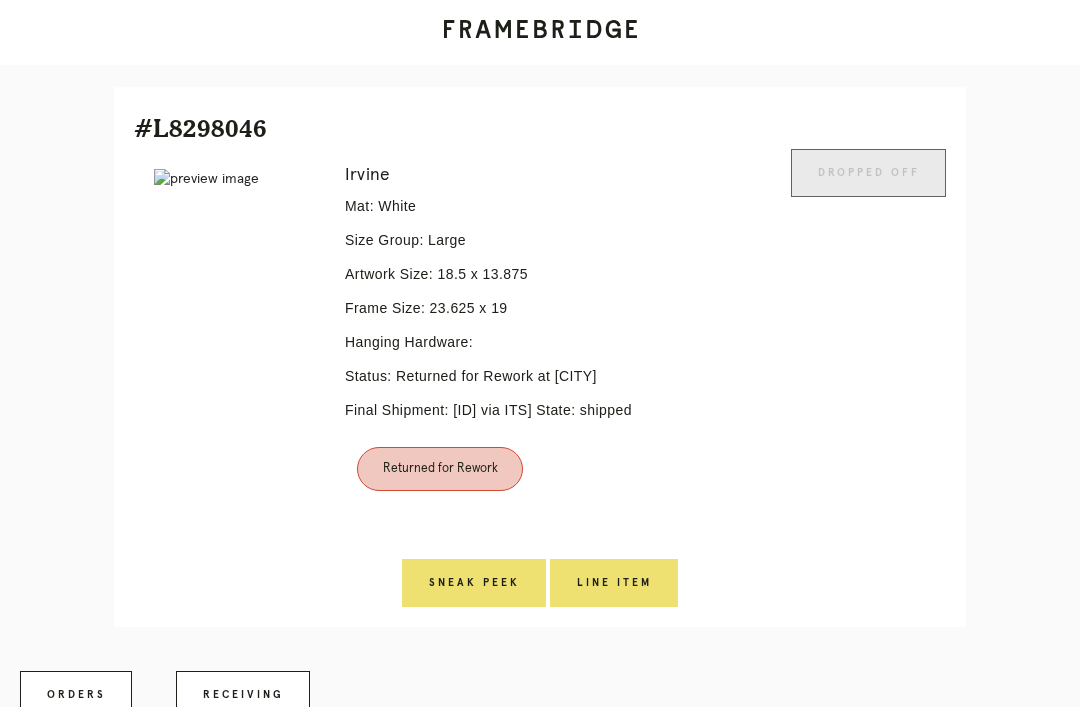 click on "Line Item" at bounding box center [474, 583] 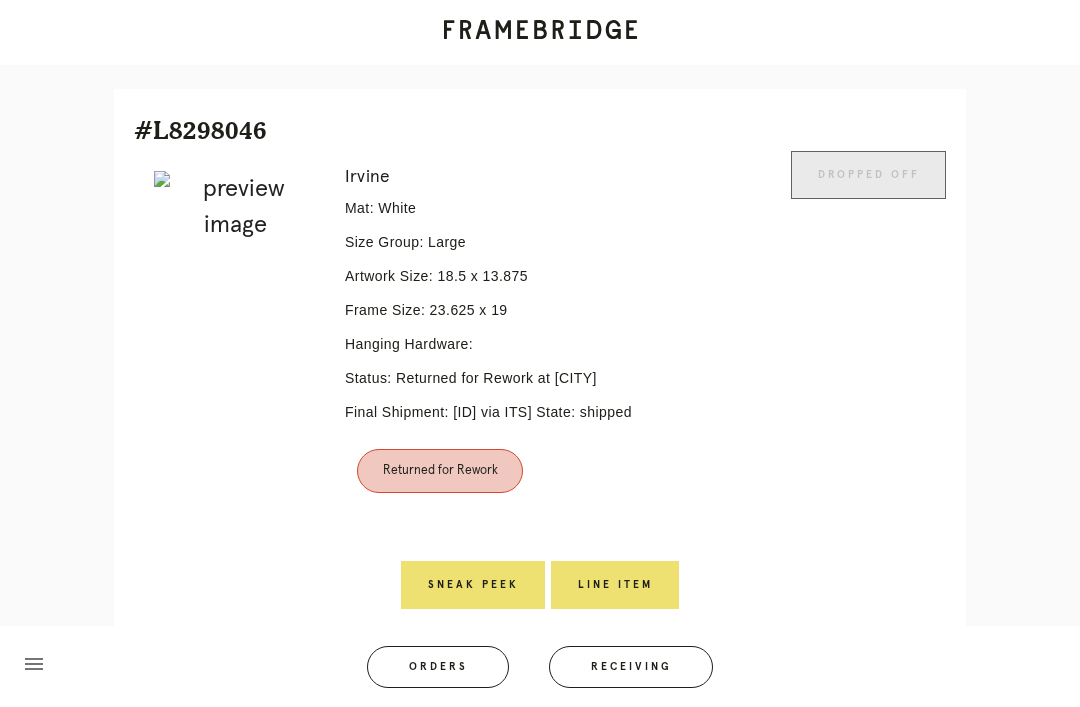 scroll, scrollTop: 0, scrollLeft: 0, axis: both 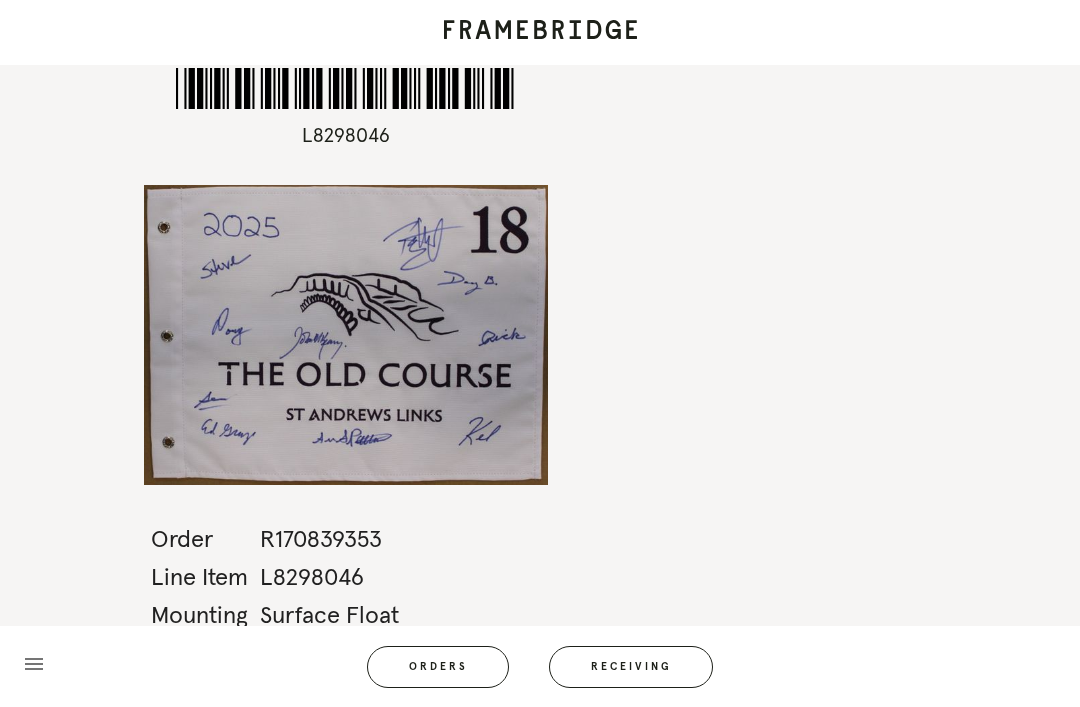 click on "*L8298046*
L8298046
Order   R170839353   Line Item   L8298046   Mounting   Surface Float   Size       menu
Orders
Receiving
Logged in as:   [USERNAME]@[DOMAIN]   [CITY]
Logout" at bounding box center [540, 353] 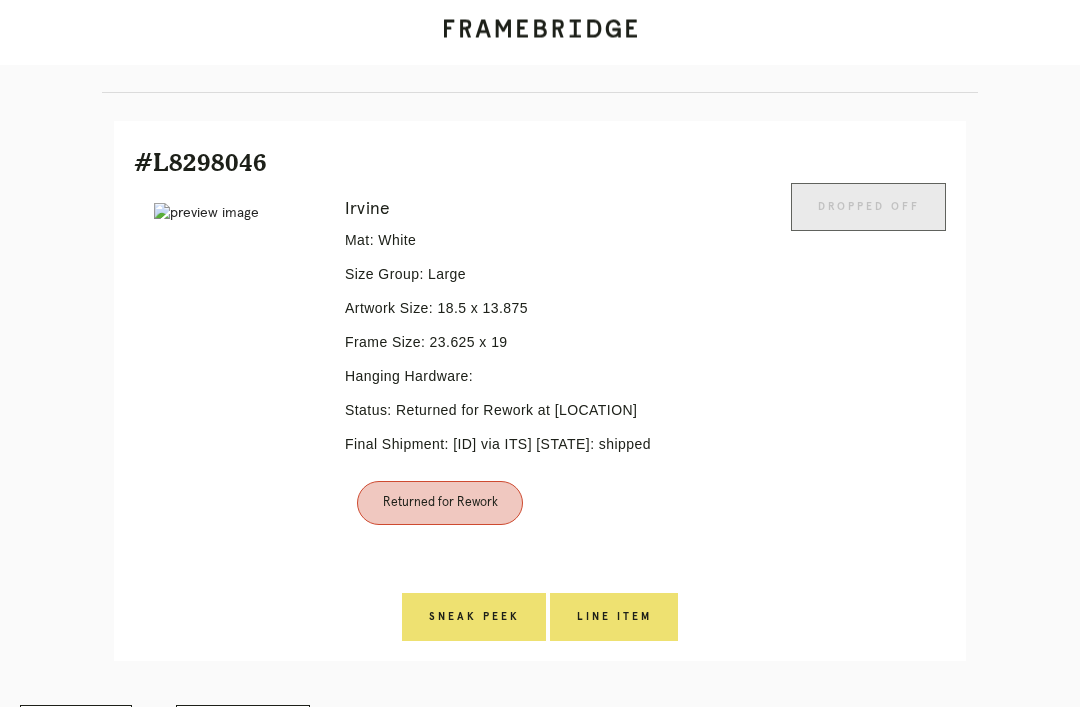 scroll, scrollTop: 446, scrollLeft: 0, axis: vertical 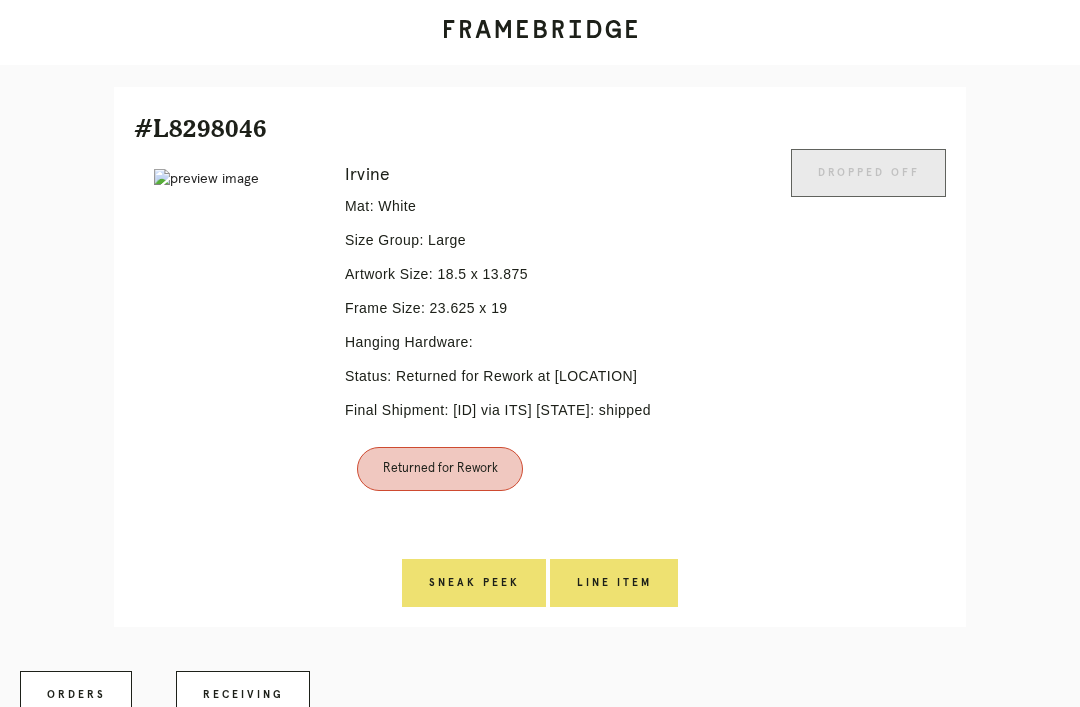 click on "Line Item" at bounding box center (614, 583) 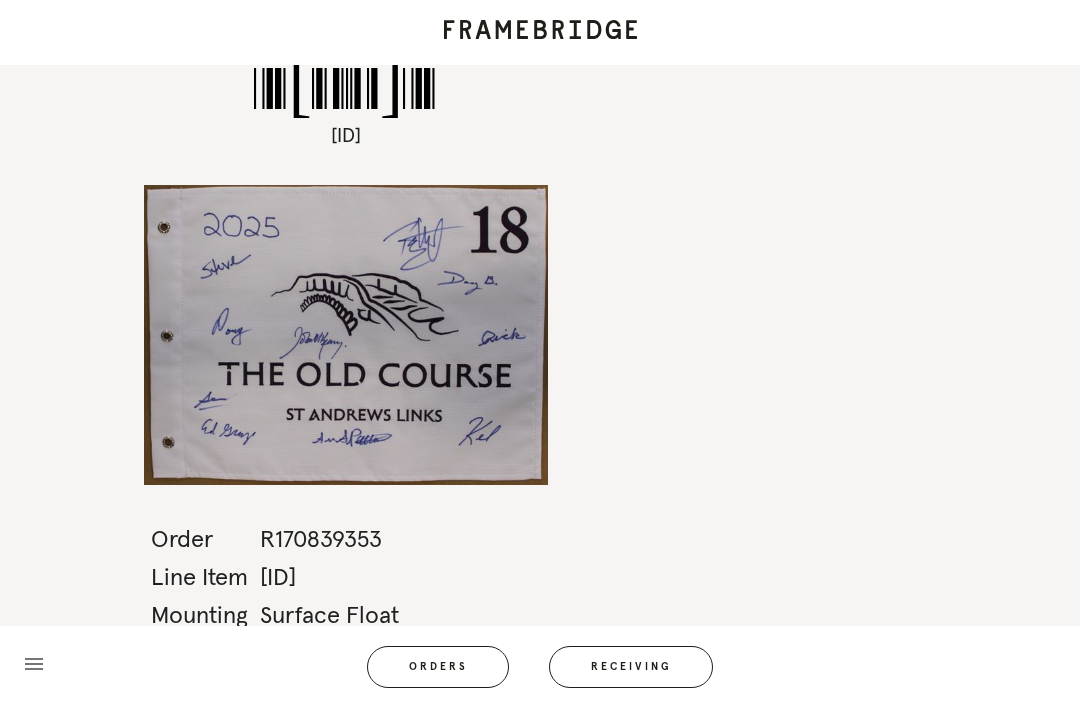 click on "*L8298046*
L8298046
Order   R170839353   Line Item   L8298046   Mounting   Surface Float   Size       menu
Orders
Receiving
Logged in as:   [USERNAME]@[DOMAIN]   [CITY]
Logout" at bounding box center [540, 353] 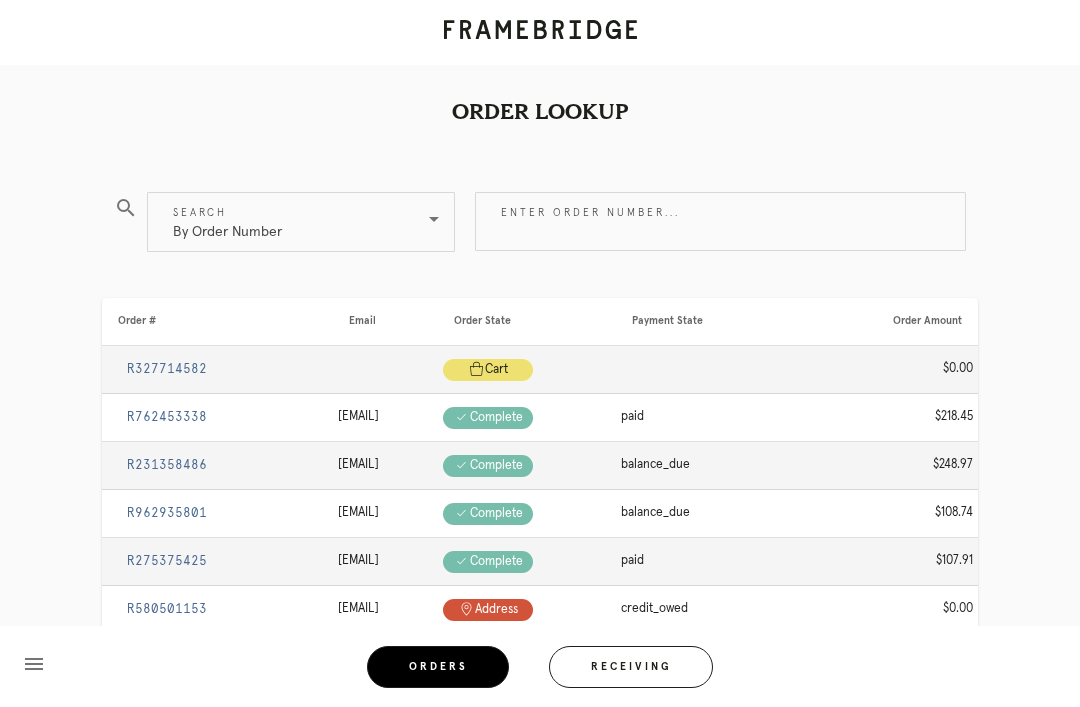 click on "Receiving" at bounding box center (631, 667) 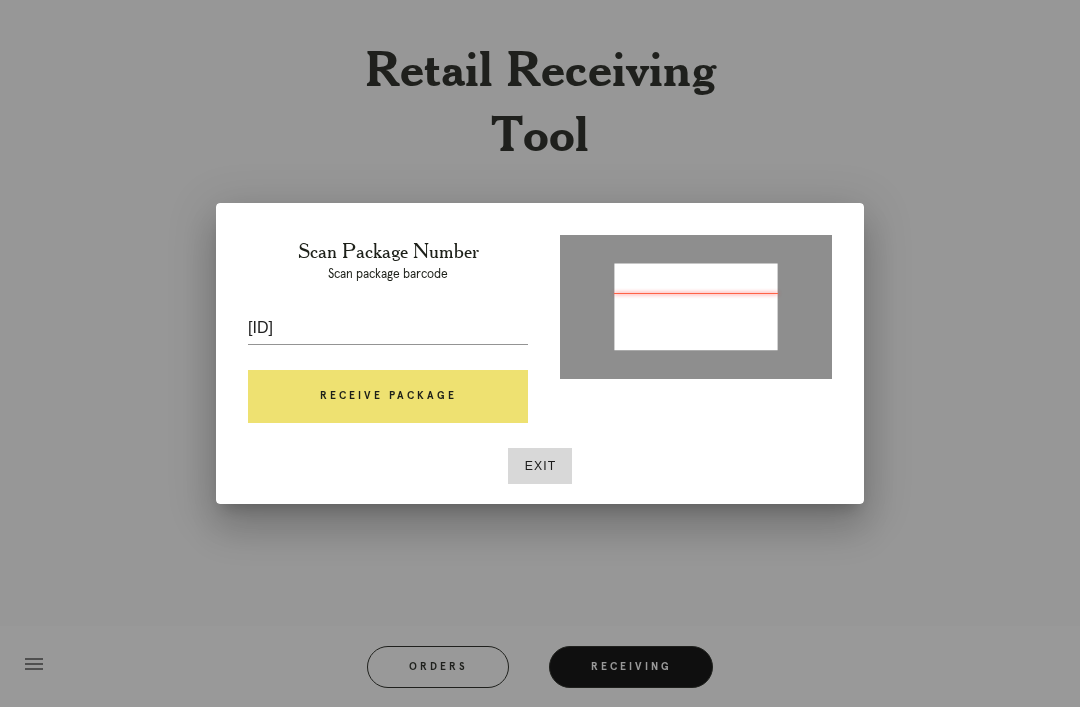 click on "Receive Package" at bounding box center (388, 397) 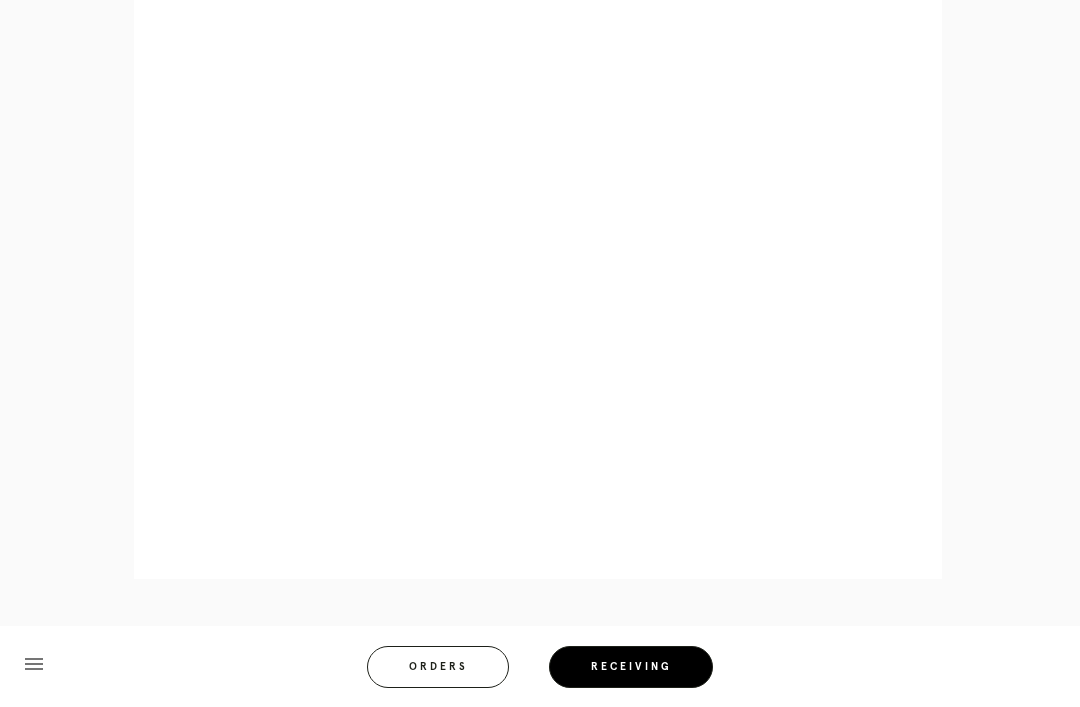 scroll, scrollTop: 872, scrollLeft: 0, axis: vertical 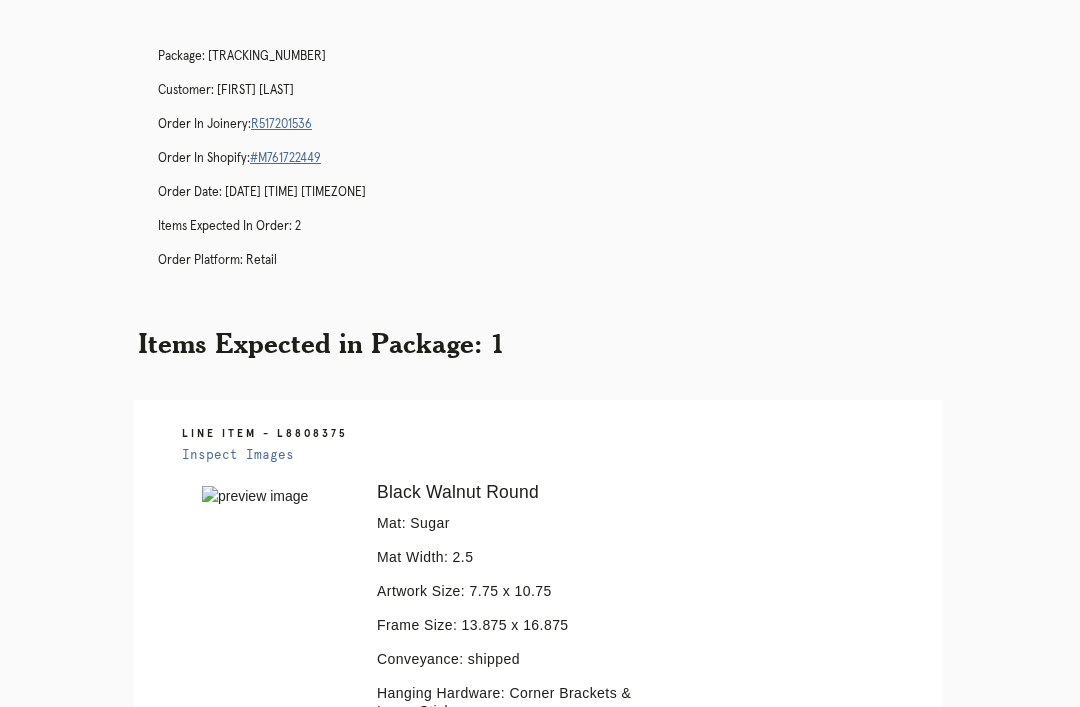 click on "Orders" at bounding box center (451, 1008) 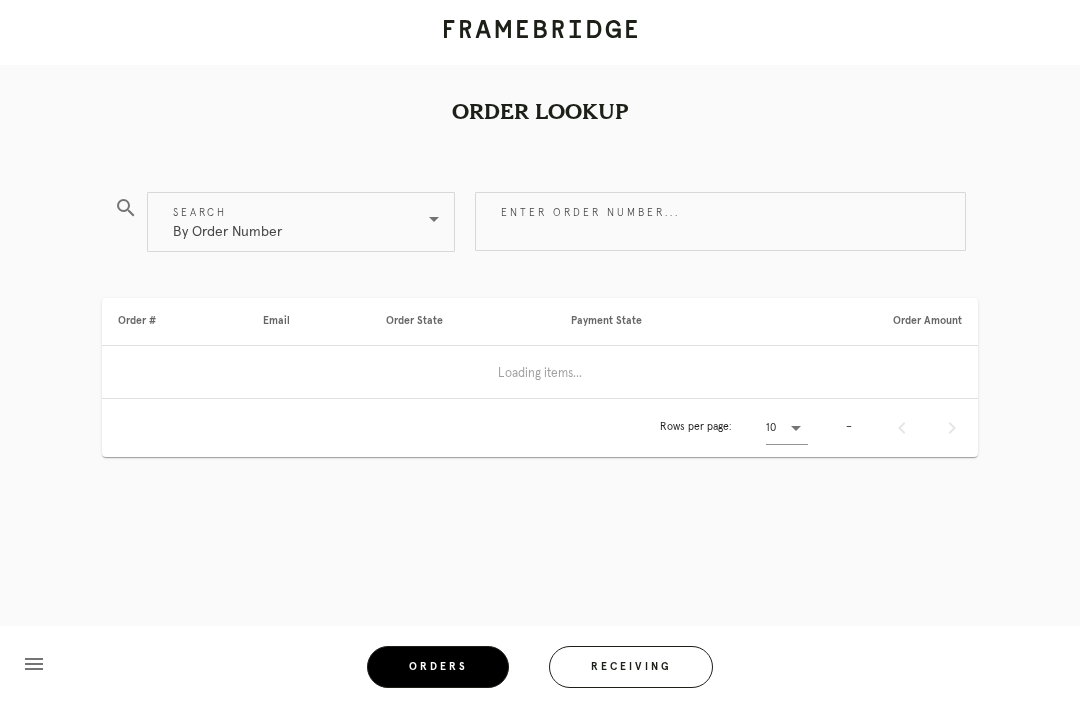 scroll, scrollTop: 0, scrollLeft: 0, axis: both 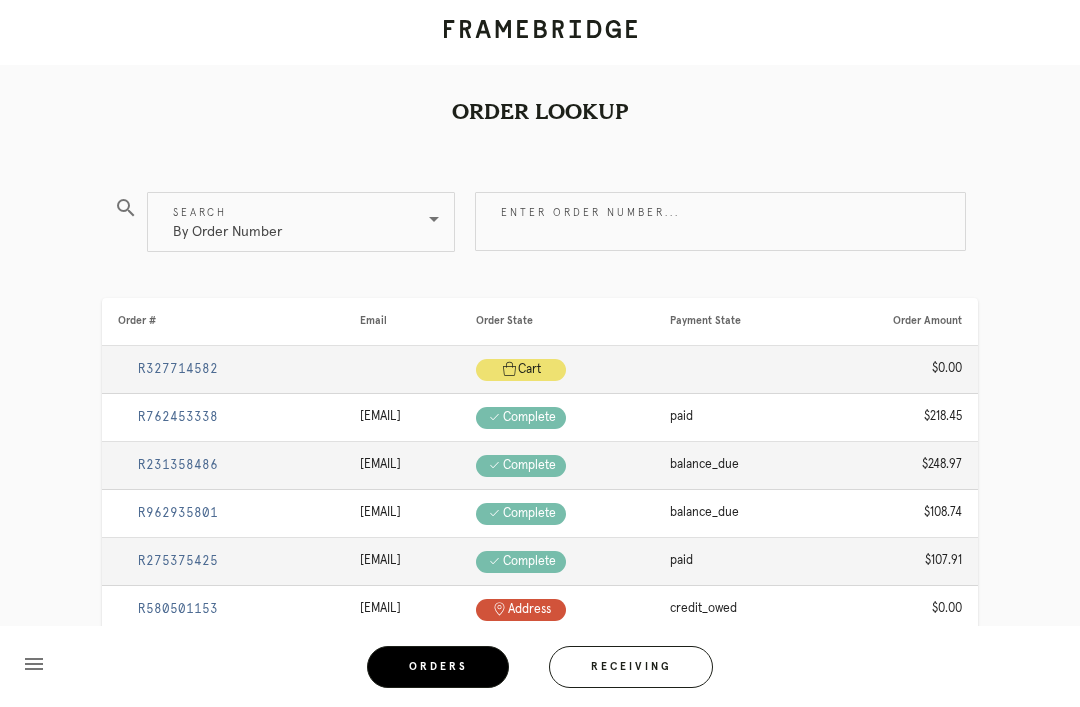click on "Receiving" at bounding box center [631, 667] 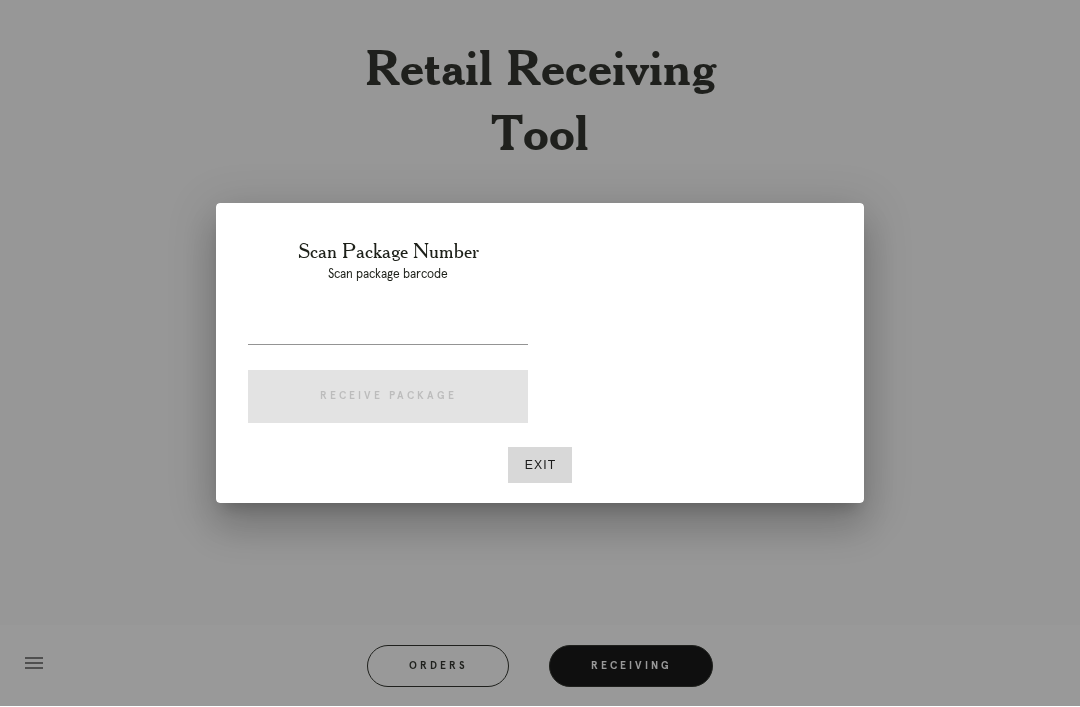 scroll, scrollTop: 64, scrollLeft: 0, axis: vertical 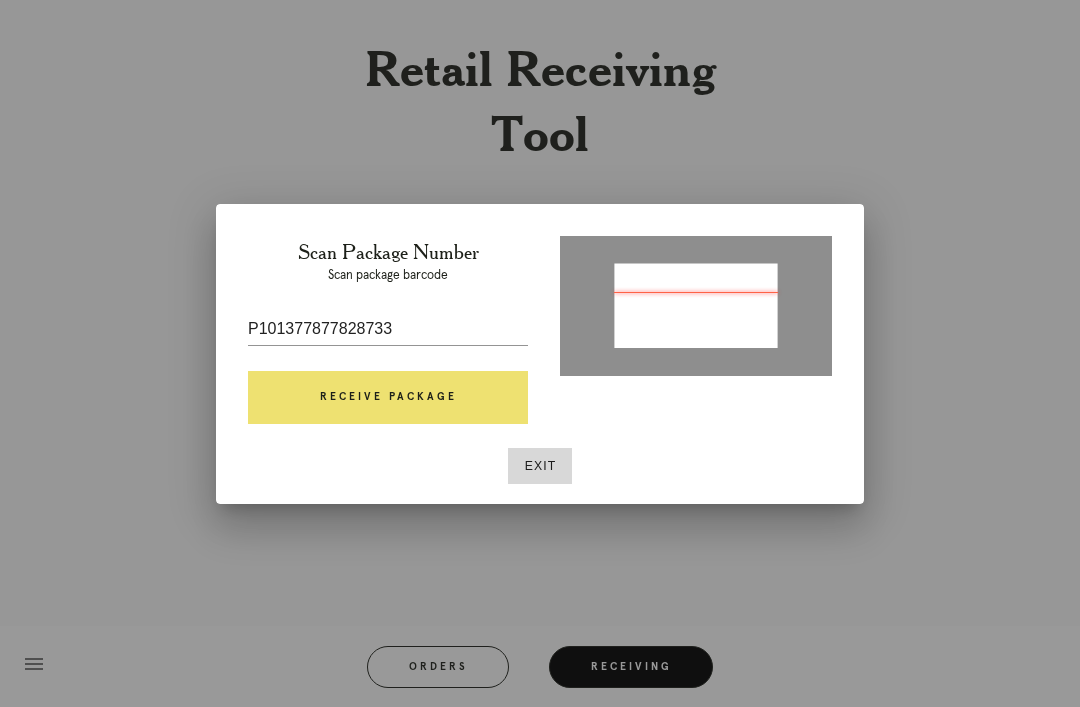 click on "Receive Package" at bounding box center (388, 398) 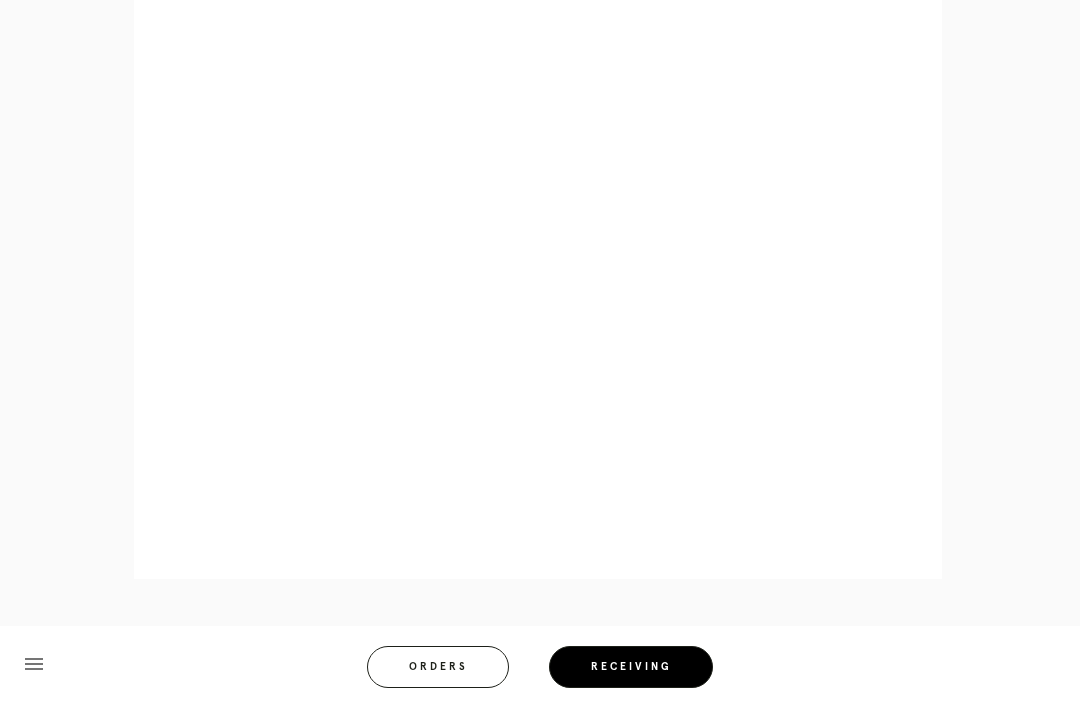 scroll, scrollTop: 910, scrollLeft: 0, axis: vertical 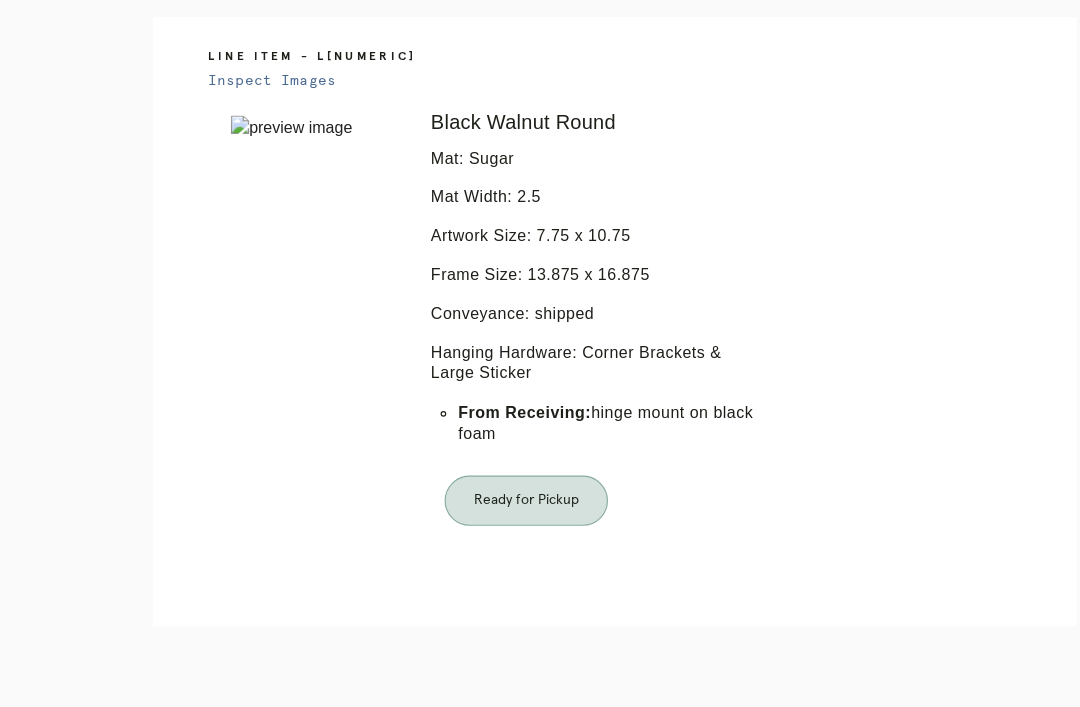 click on "Orders" at bounding box center (451, 708) 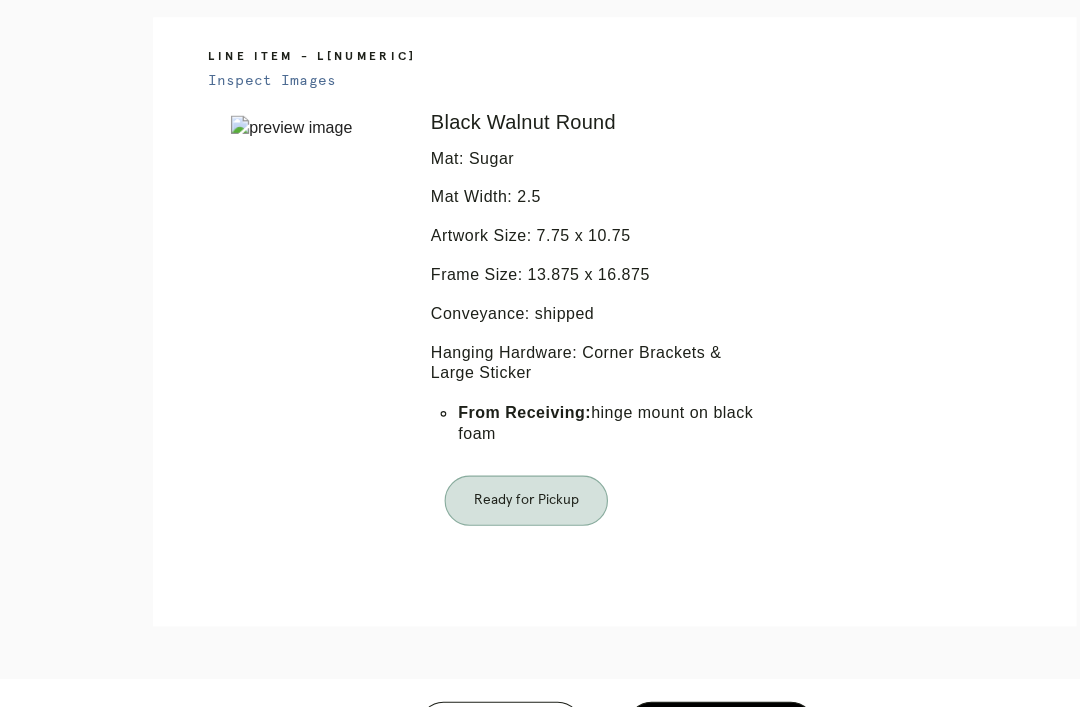 scroll, scrollTop: 64, scrollLeft: 0, axis: vertical 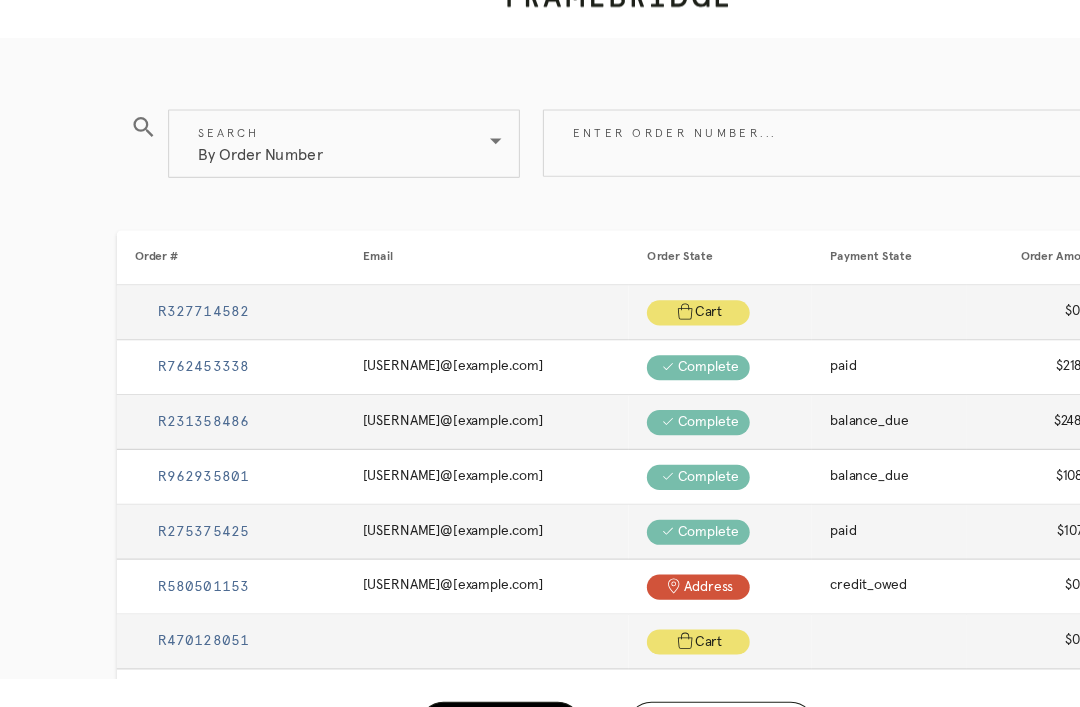 click on "Receiving" at bounding box center (631, 667) 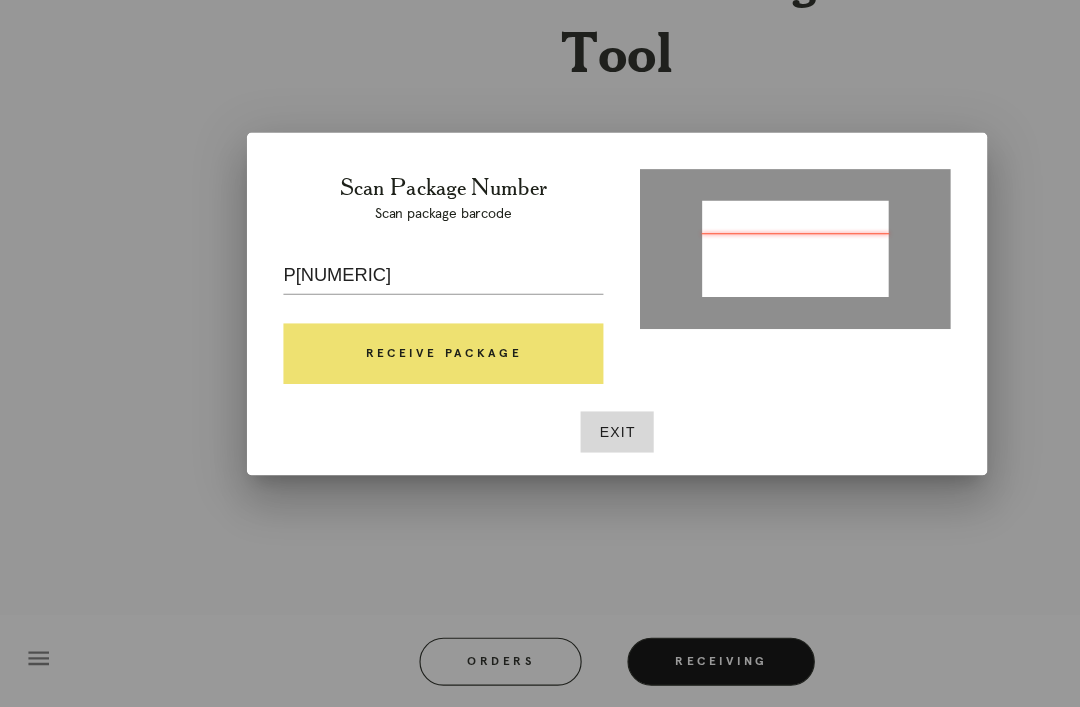 click on "Receive Package" at bounding box center (388, 398) 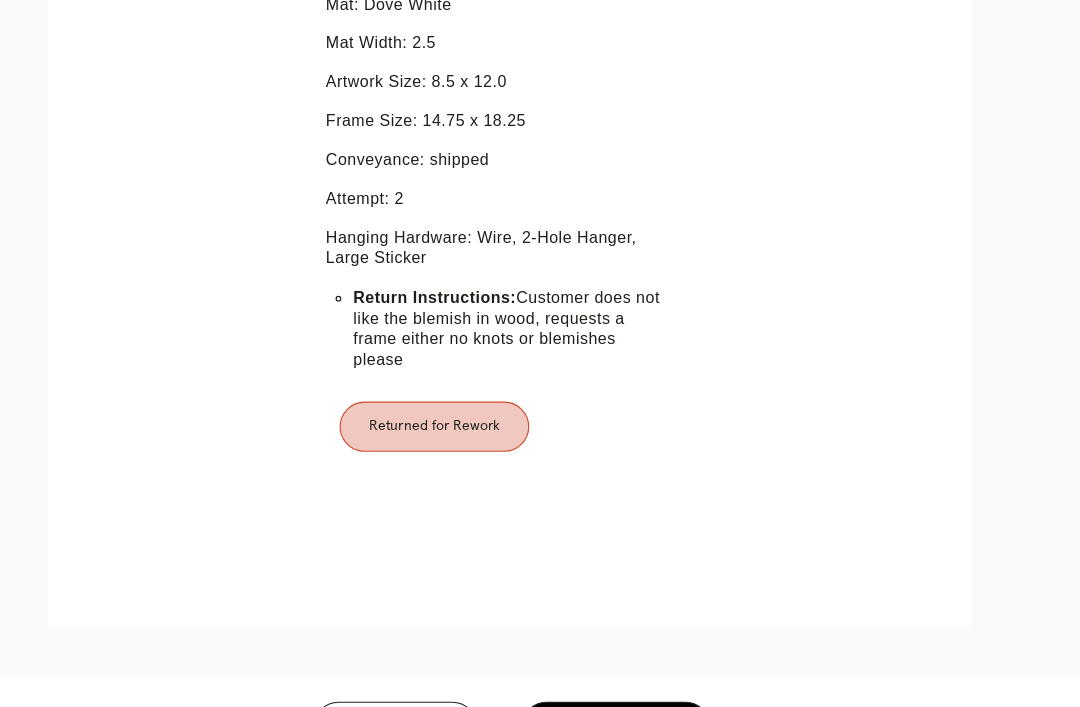 scroll, scrollTop: 554, scrollLeft: 0, axis: vertical 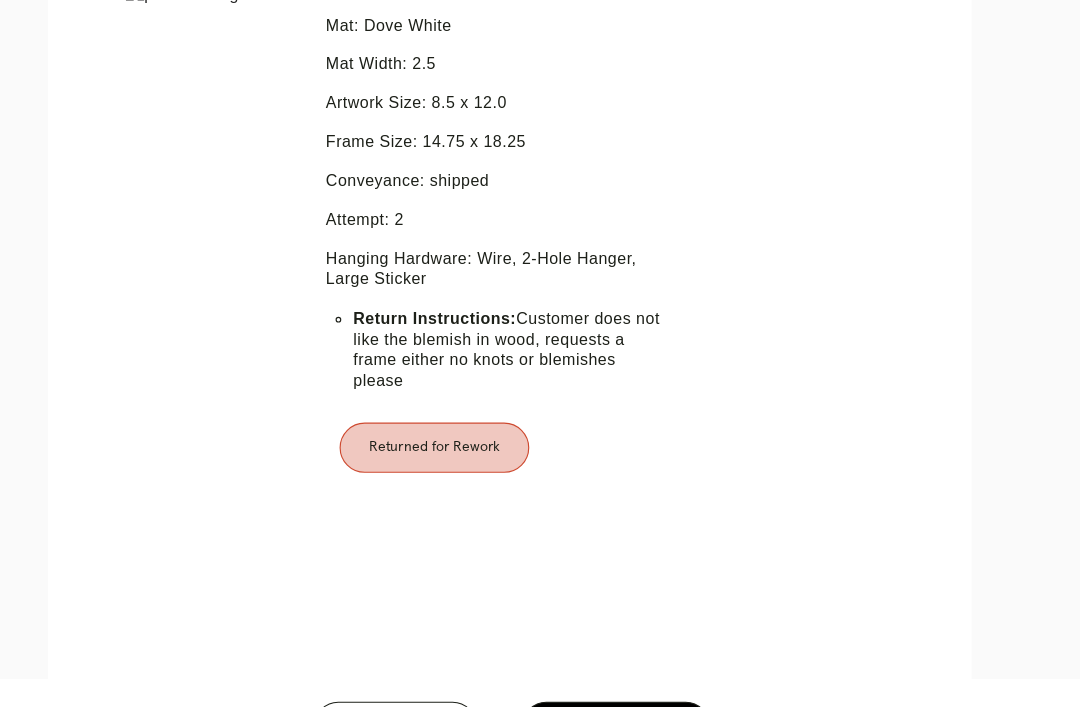 click on "Returned for Rework" at bounding box center (472, 424) 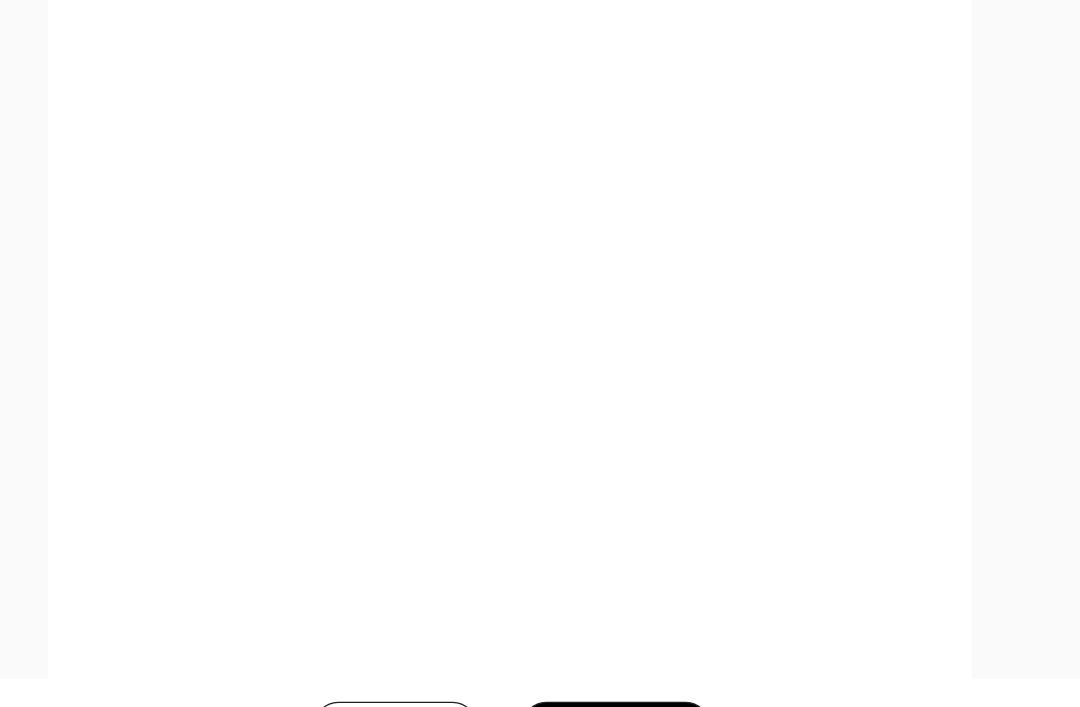 scroll, scrollTop: 1094, scrollLeft: 0, axis: vertical 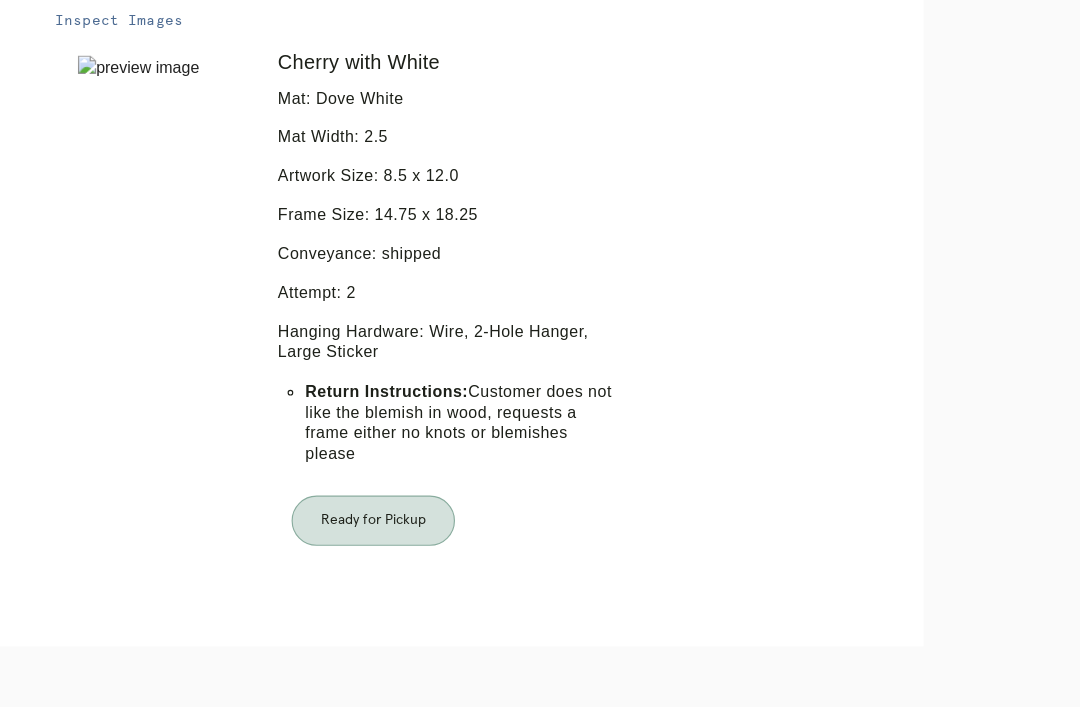 click on "Receiving" at bounding box center (618, 726) 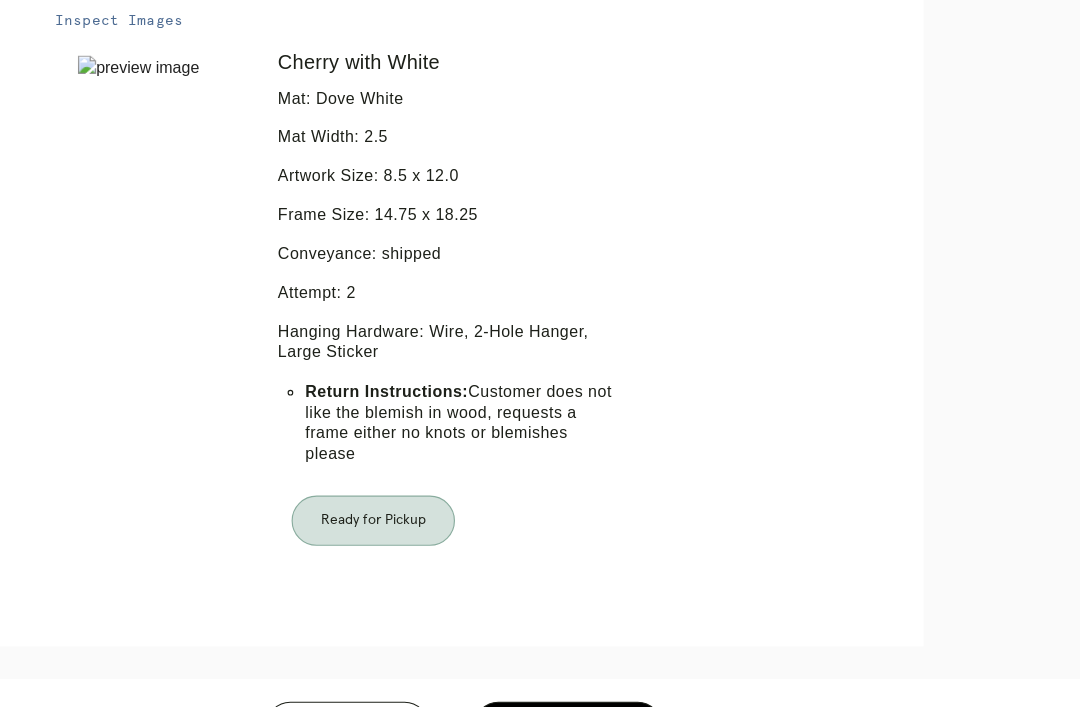 scroll, scrollTop: 64, scrollLeft: 0, axis: vertical 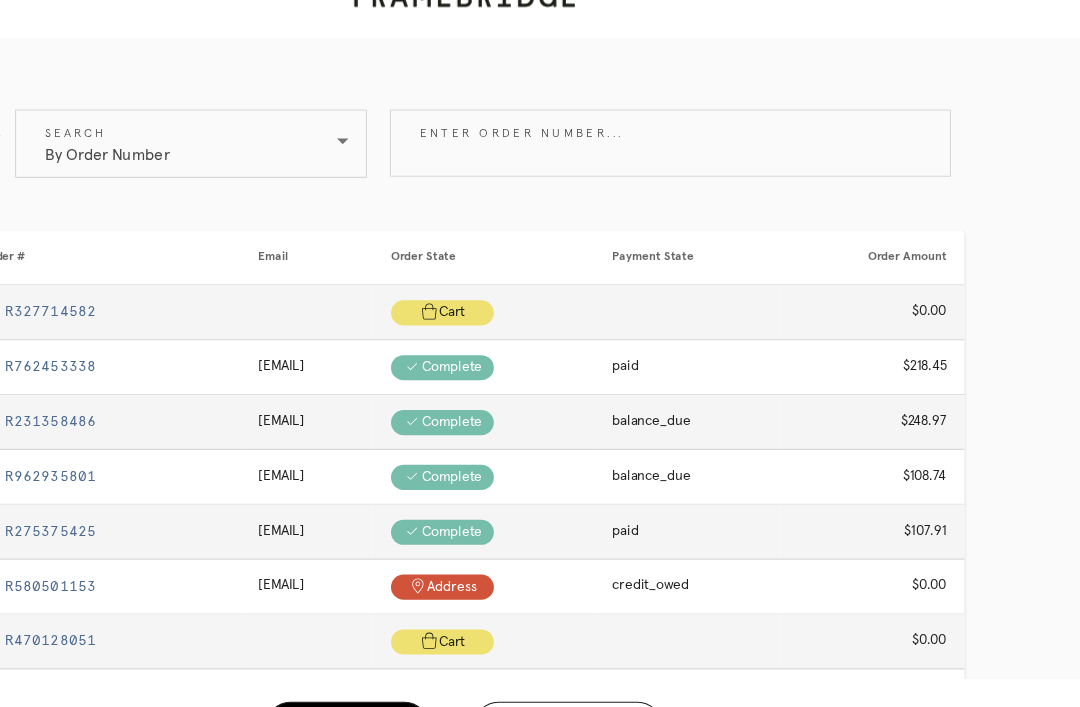 click on "Receiving" at bounding box center [631, 667] 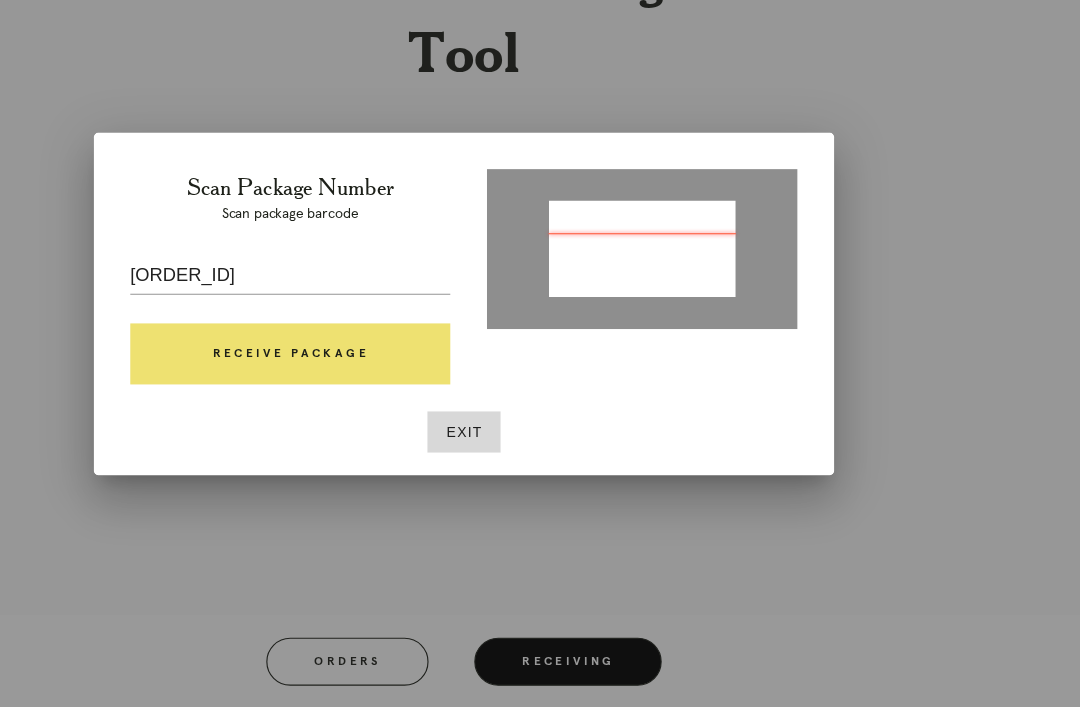 click on "Receive Package" at bounding box center [388, 398] 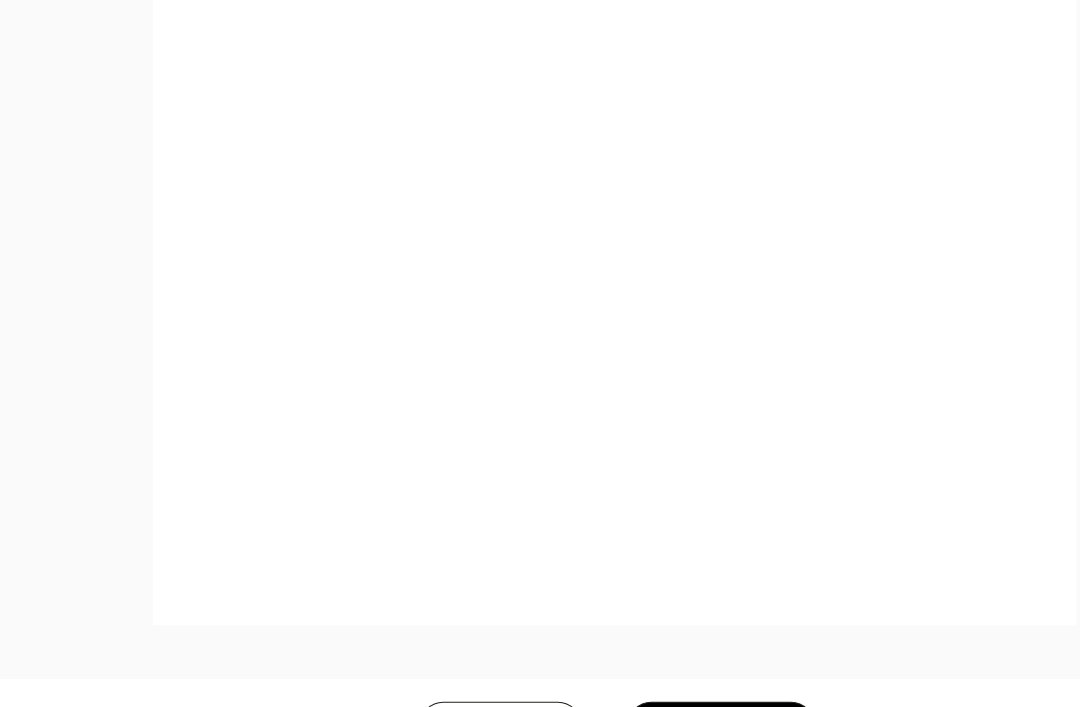 scroll, scrollTop: 956, scrollLeft: 0, axis: vertical 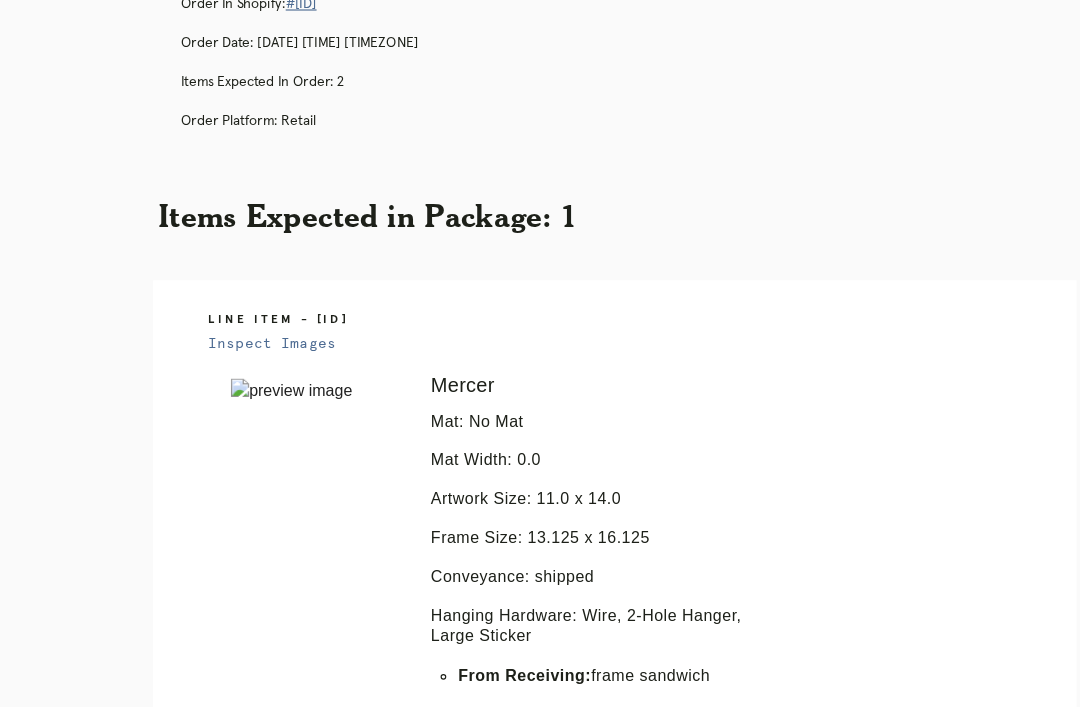 click on "Orders" at bounding box center [451, 976] 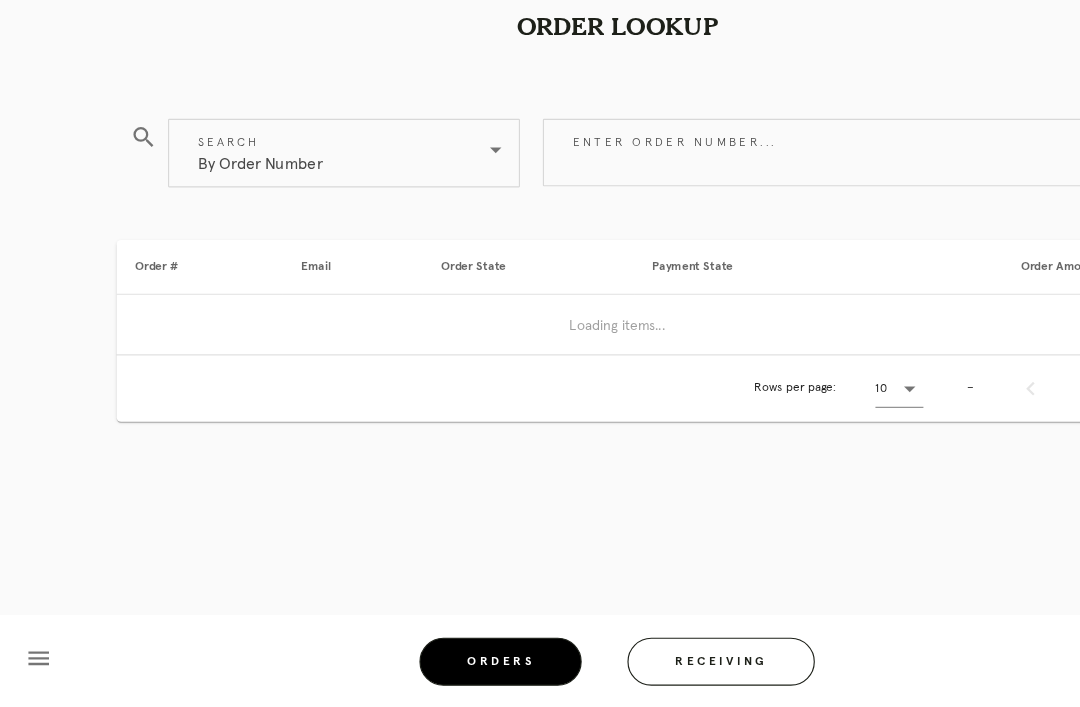 click on "Receiving" at bounding box center [631, 667] 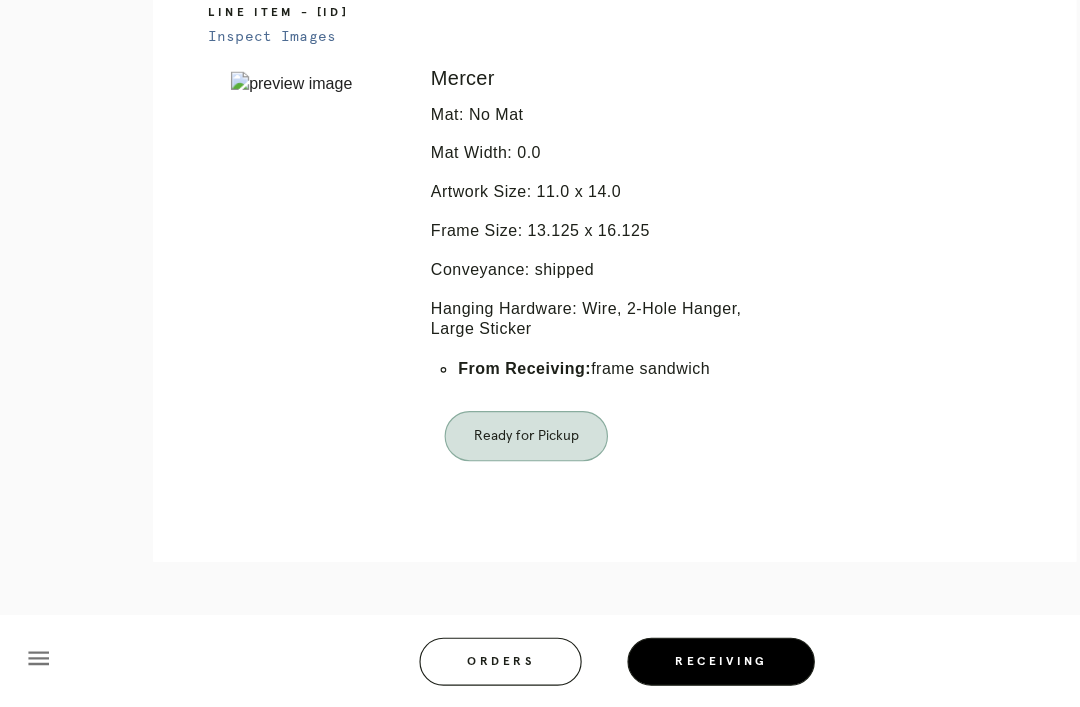 scroll, scrollTop: 64, scrollLeft: 0, axis: vertical 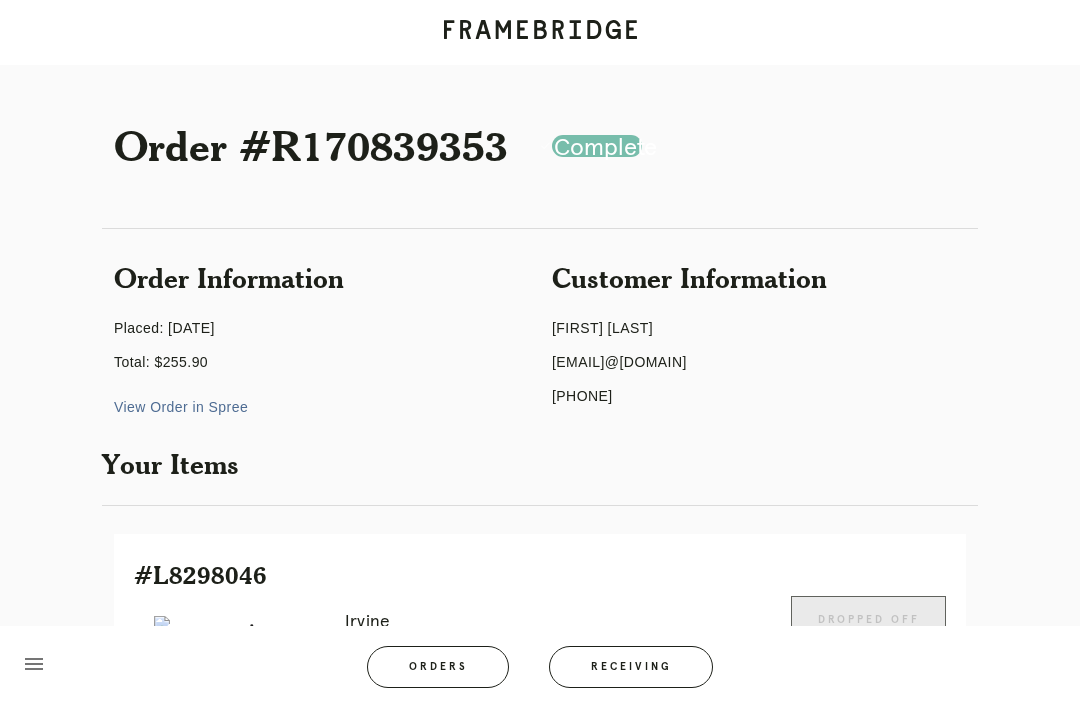 click on "Orders" at bounding box center [438, 667] 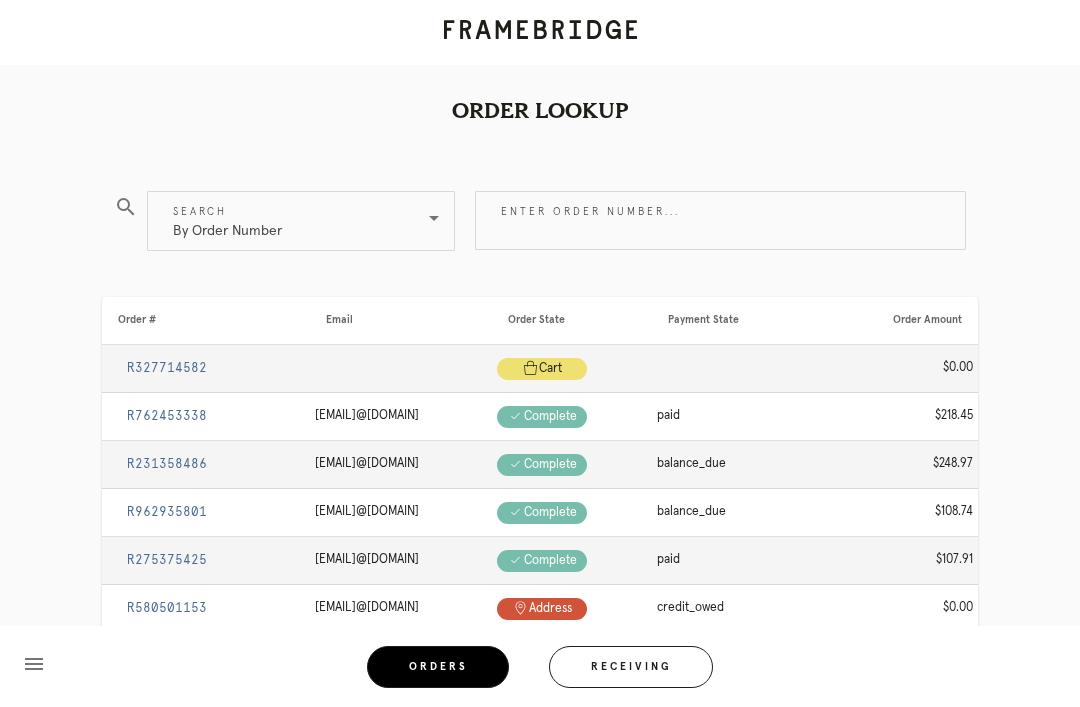 click on "Receiving" at bounding box center (631, 667) 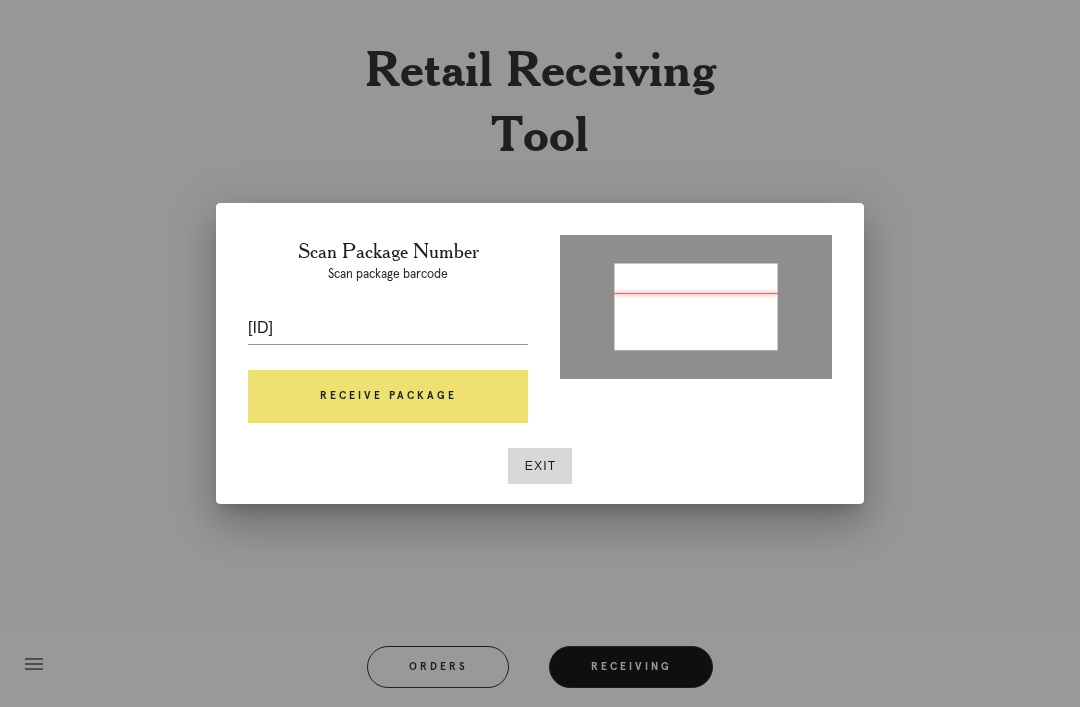 click on "Receive Package" at bounding box center (388, 397) 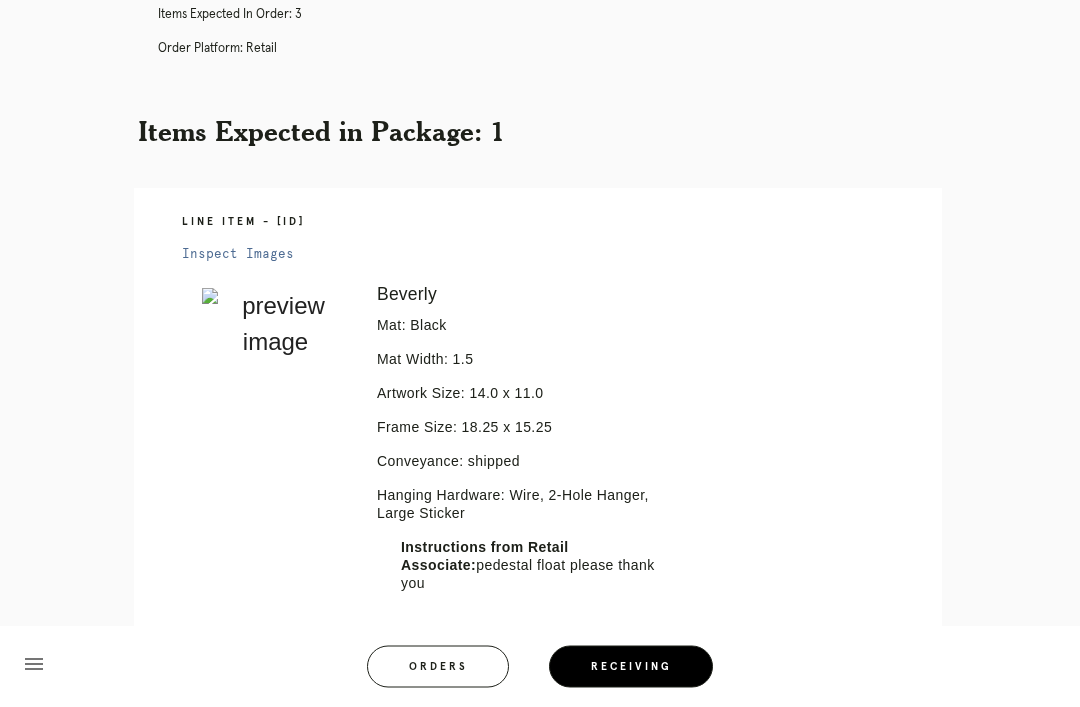 scroll, scrollTop: 297, scrollLeft: 0, axis: vertical 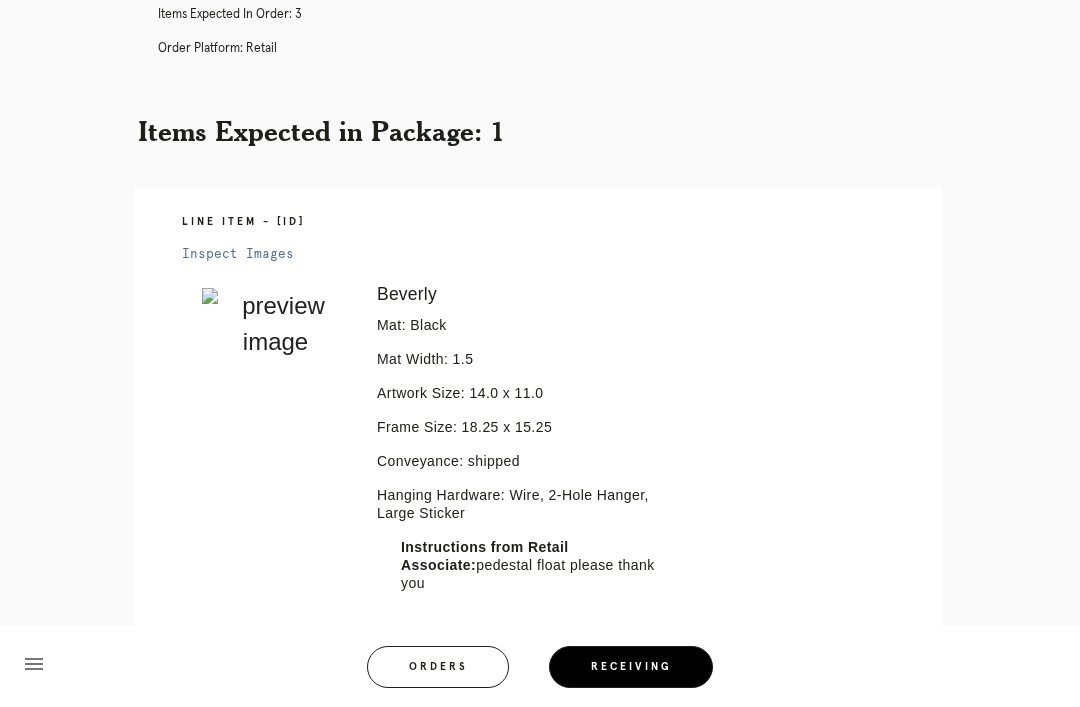 click on "Orders" at bounding box center (438, 667) 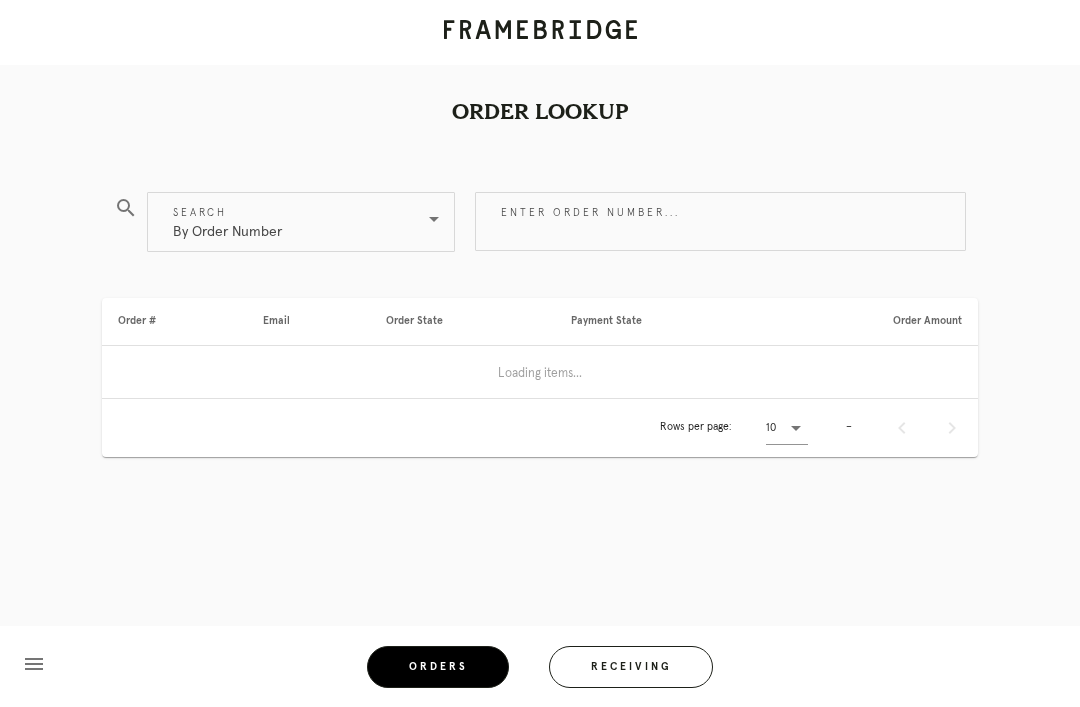 scroll, scrollTop: 0, scrollLeft: 0, axis: both 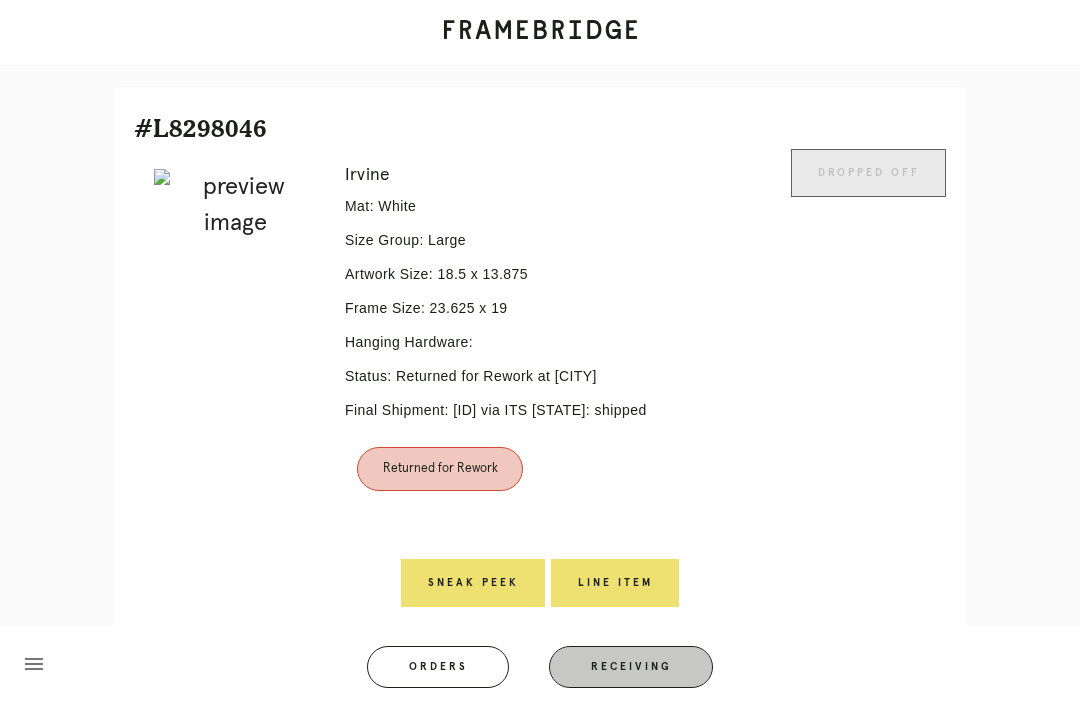 click on "Receiving" at bounding box center (631, 667) 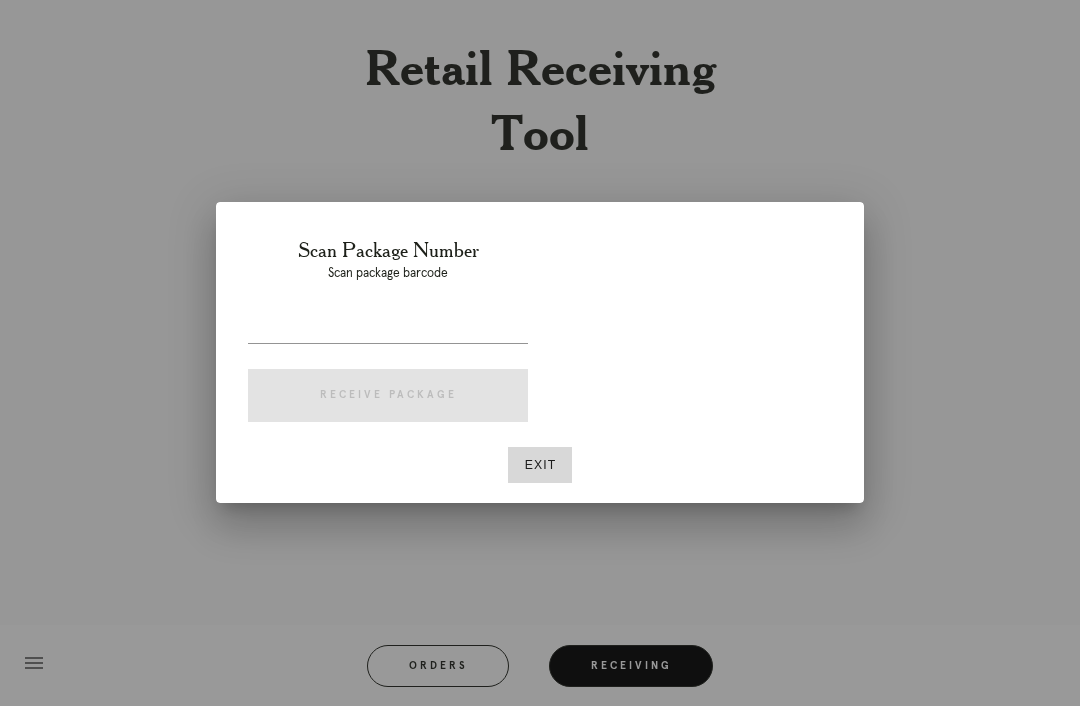 scroll, scrollTop: 64, scrollLeft: 0, axis: vertical 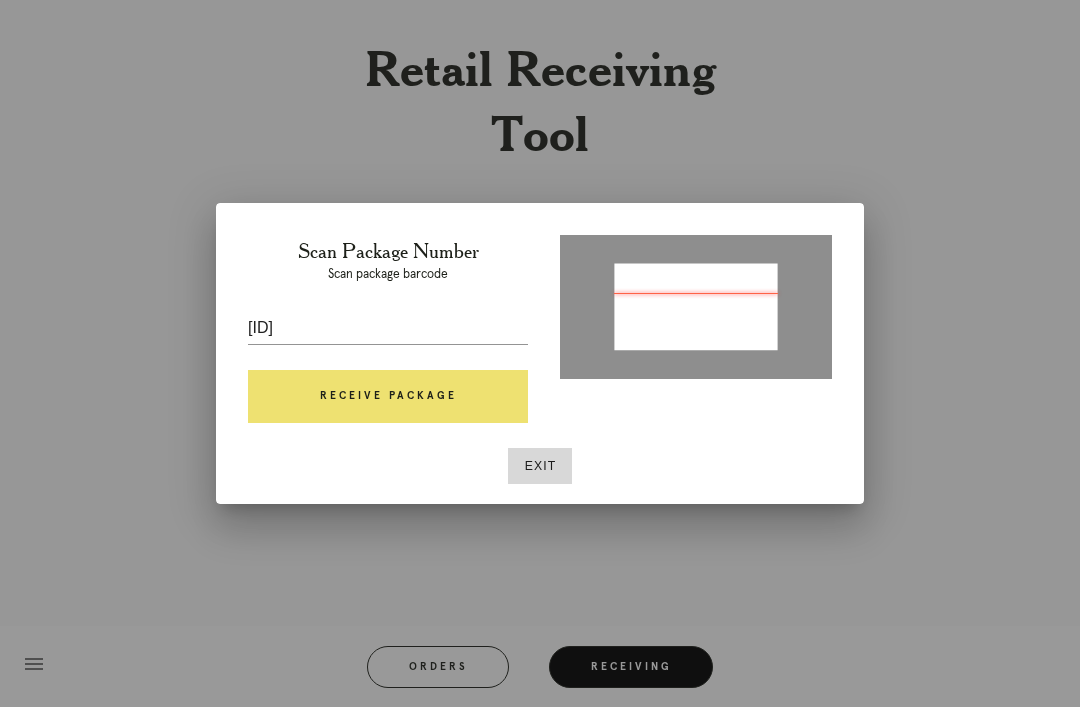 click on "Receive Package" at bounding box center [388, 397] 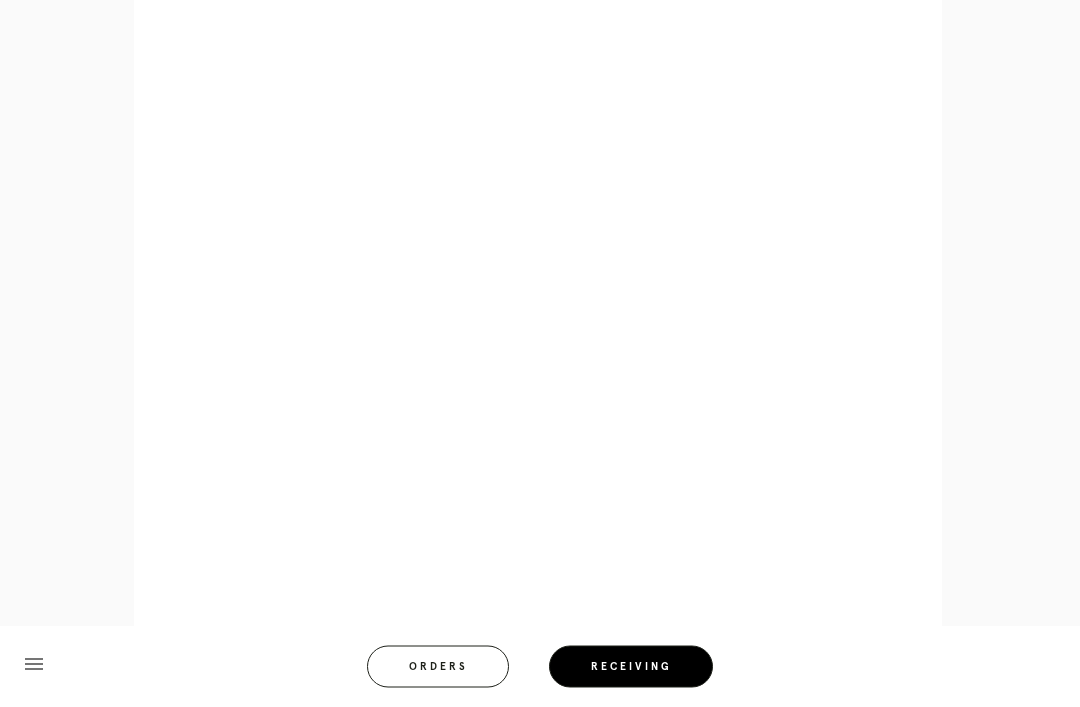 scroll, scrollTop: 924, scrollLeft: 0, axis: vertical 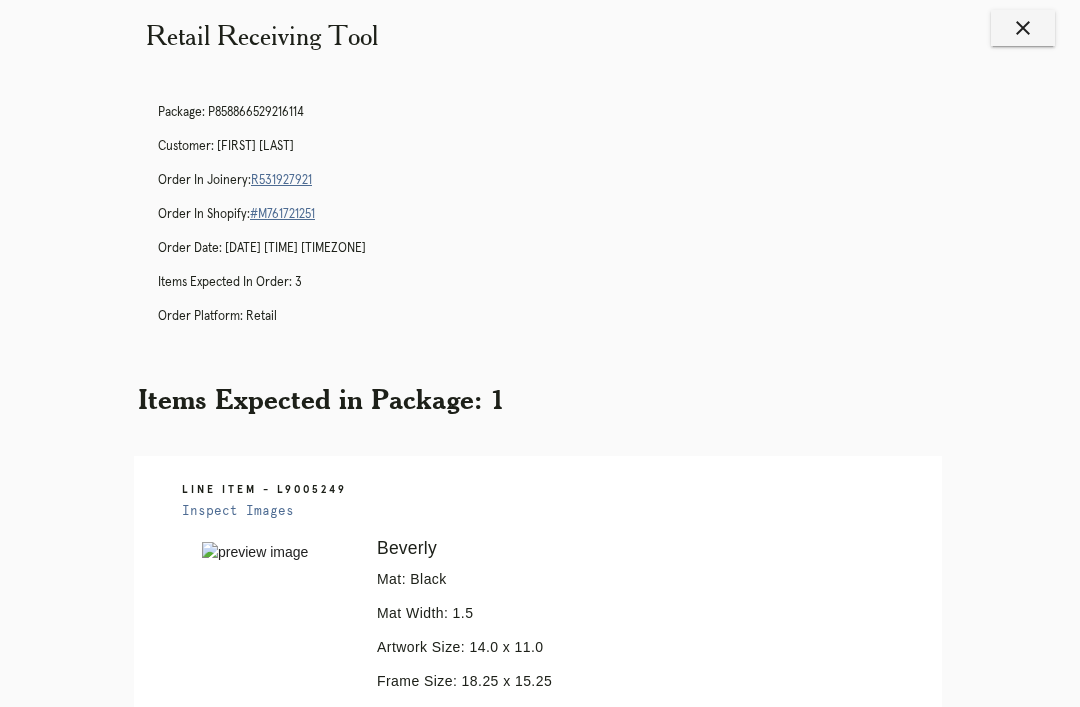 click on "Retail Receiving Tool   close   Package: P858866529216114   Customer: [FIRST] [LAST]
Order in Joinery:
R531927921
Order in Shopify:
#M761721251
Order Date:
[DATE] [TIME] [TIMEZONE]
Items Expected in Order: 3   Order Platform: retail     Items Expected in Package:  1
Line Item - L9005249
Inspect Images
Error retreiving frame spec #9660969
[CITY]
Mat: Black
Mat Width: 1.5
Artwork Size:
14.0
x
11.0
Frame Size:
18.25
x
15.25
Conveyance: shipped
Hanging Hardware: Wire, 2-Hole Hanger, Large Sticker
Instructions from Retail Associate:
pedestal float please thank you
Ready for Pickup
menu
Orders" at bounding box center [540, 577] 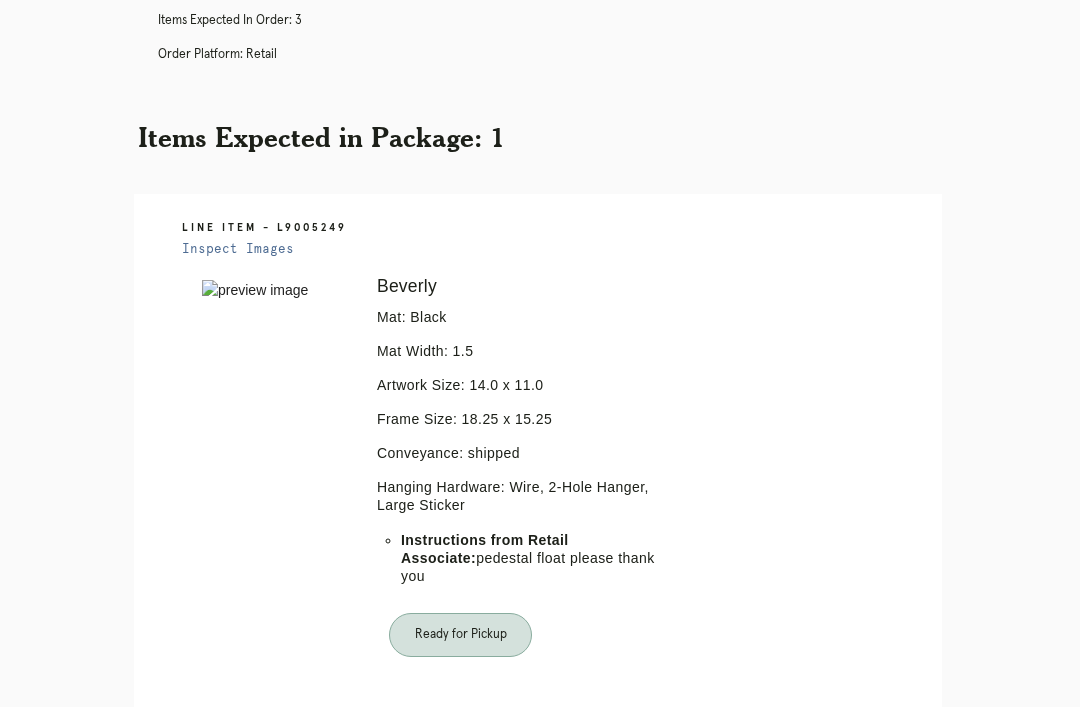 scroll, scrollTop: 374, scrollLeft: 0, axis: vertical 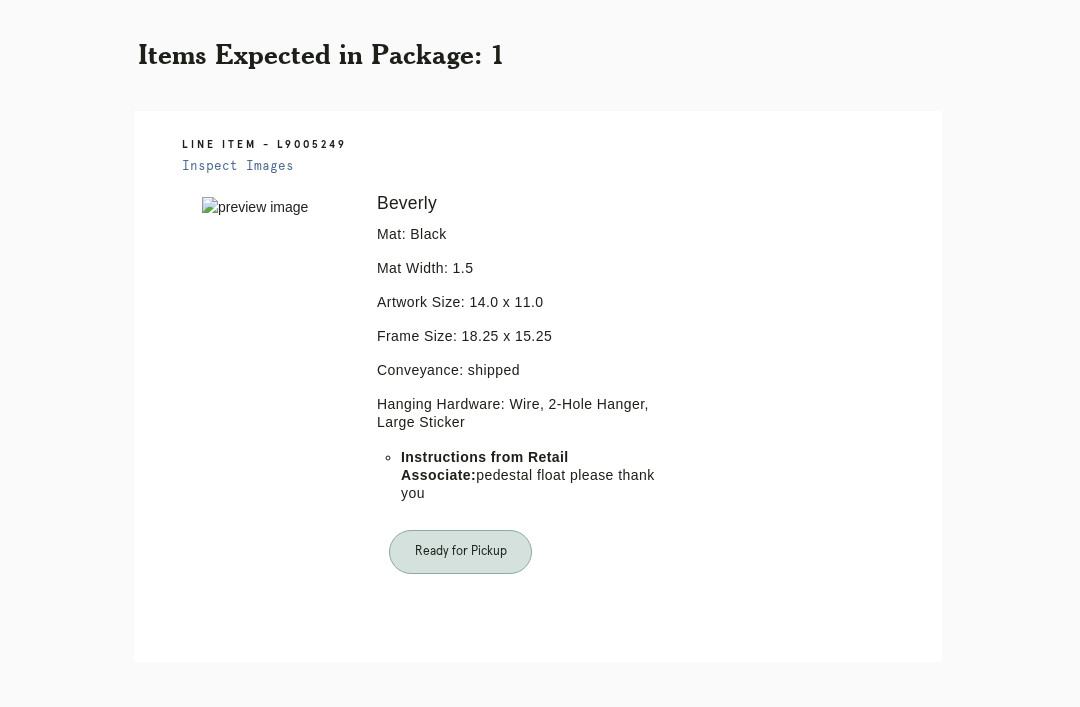 click on "Orders" at bounding box center (451, 790) 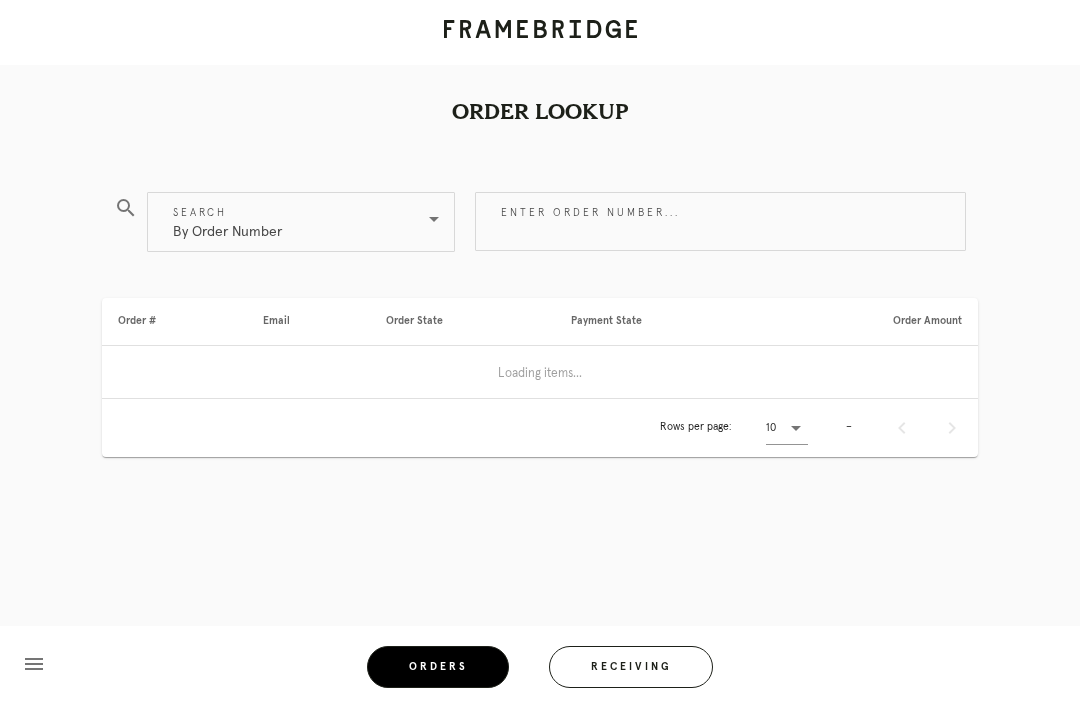 scroll, scrollTop: 0, scrollLeft: 0, axis: both 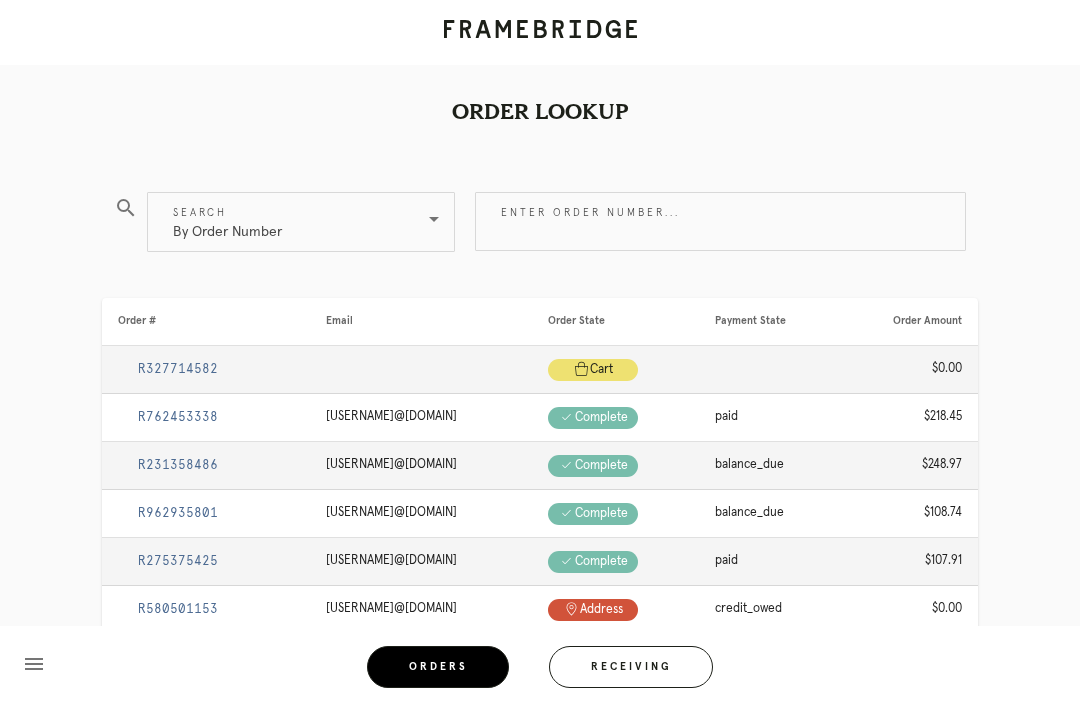 click on "Receiving" at bounding box center (631, 667) 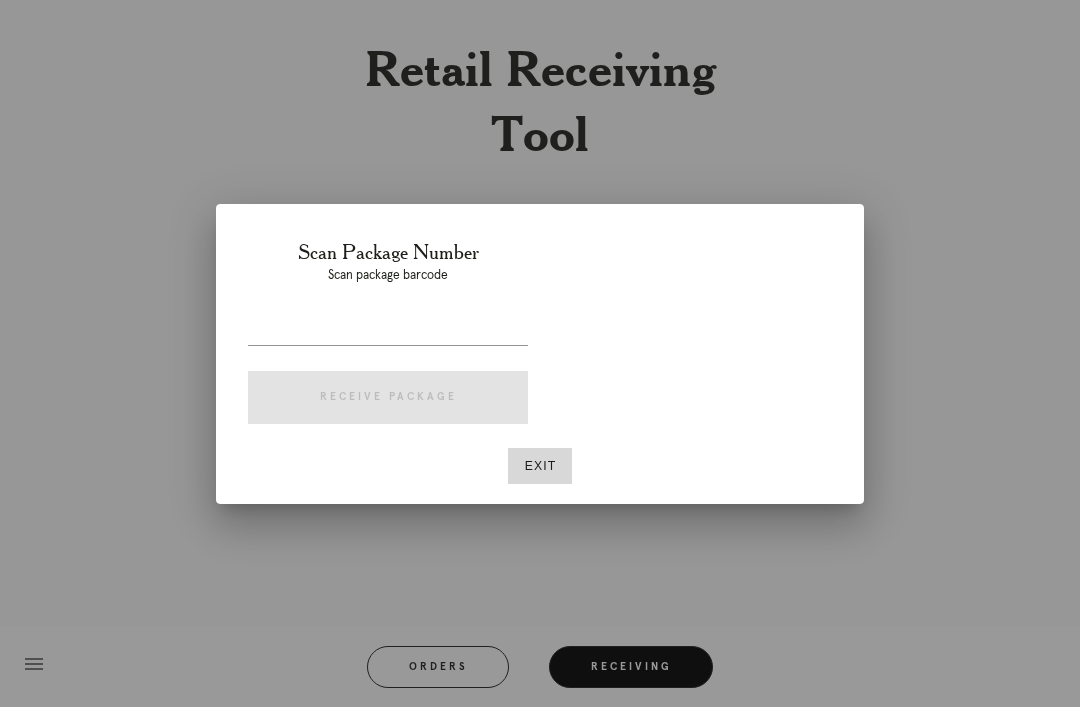 scroll, scrollTop: 64, scrollLeft: 0, axis: vertical 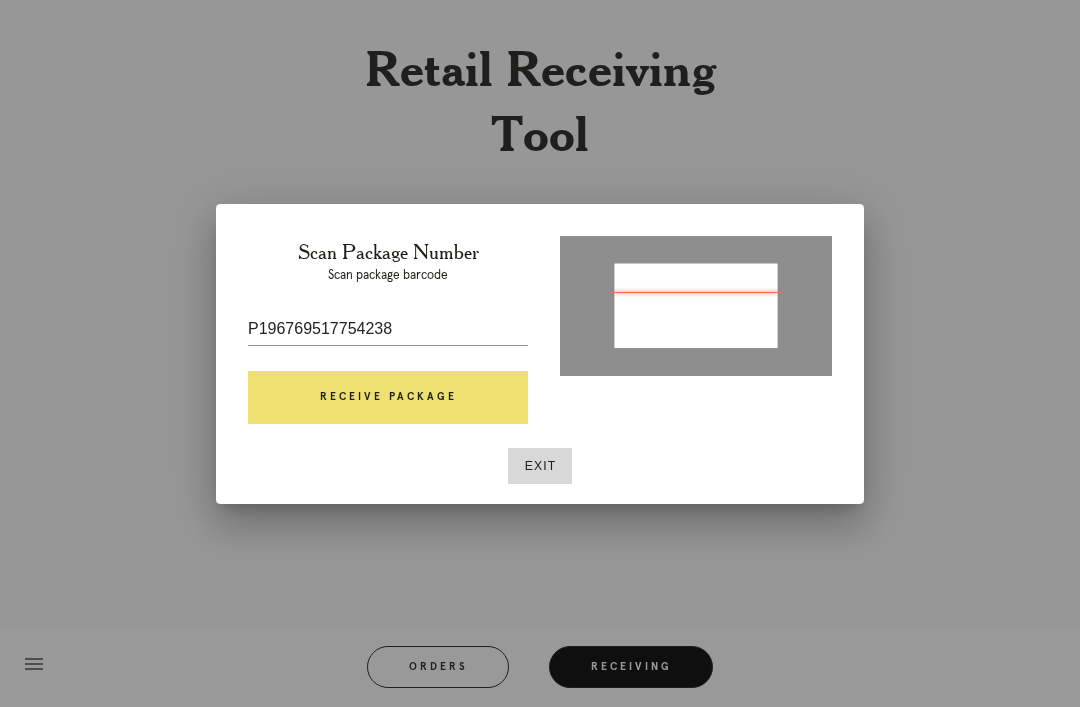 click on "Receive Package" at bounding box center (388, 398) 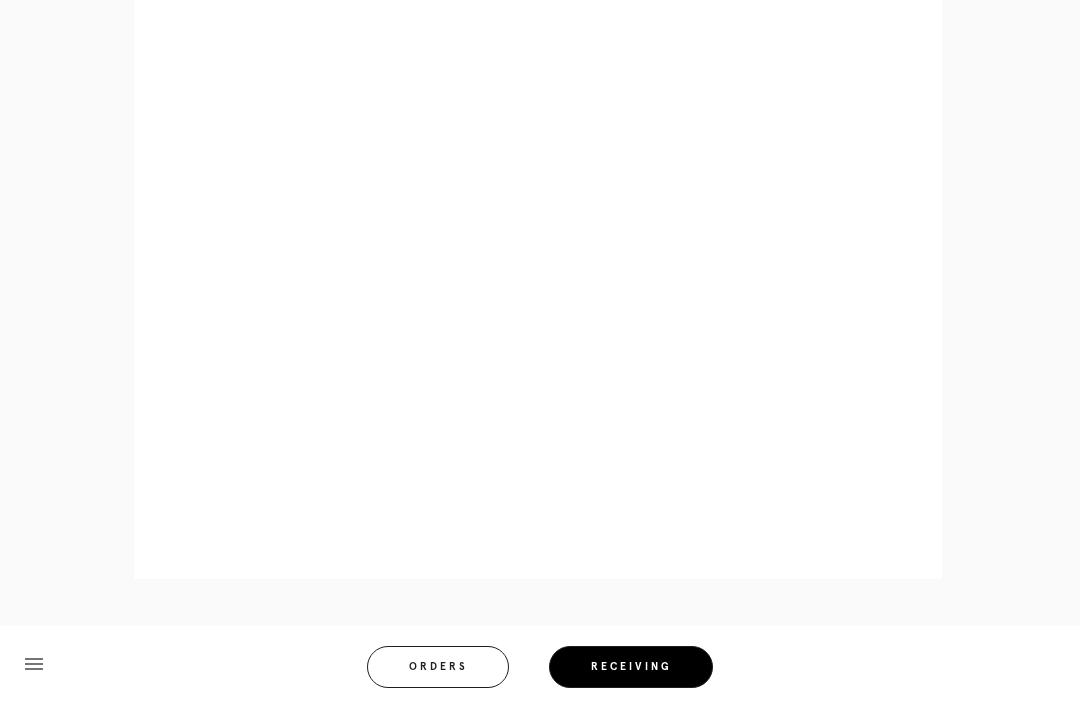 scroll, scrollTop: 1100, scrollLeft: 0, axis: vertical 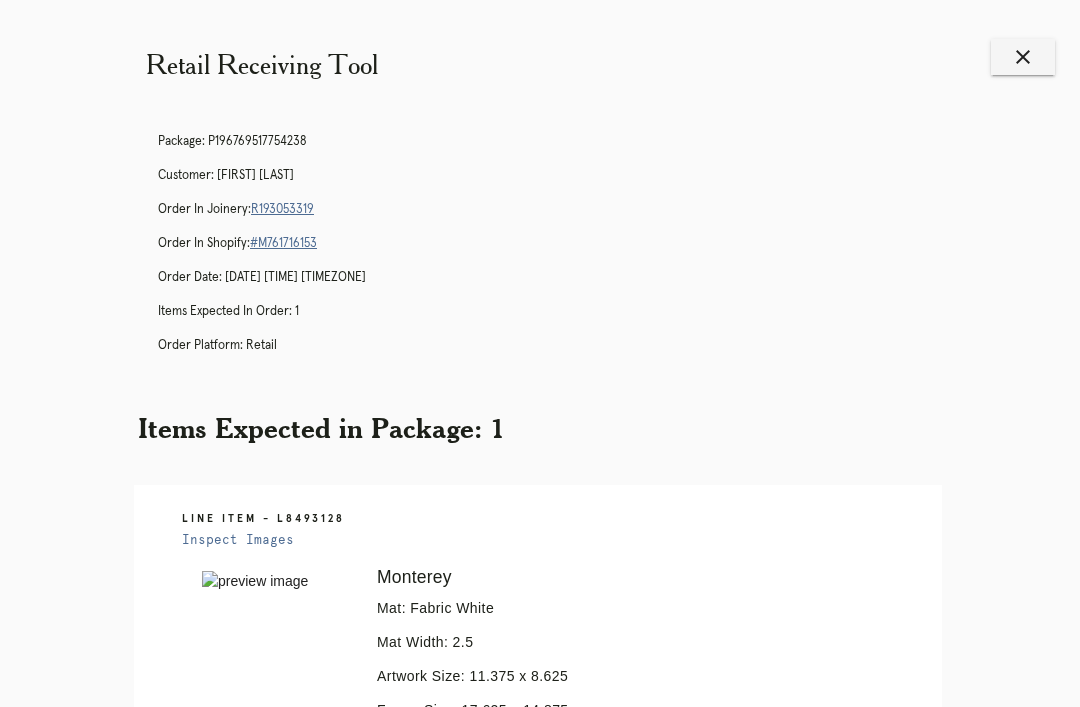 click on "close" at bounding box center [1023, 57] 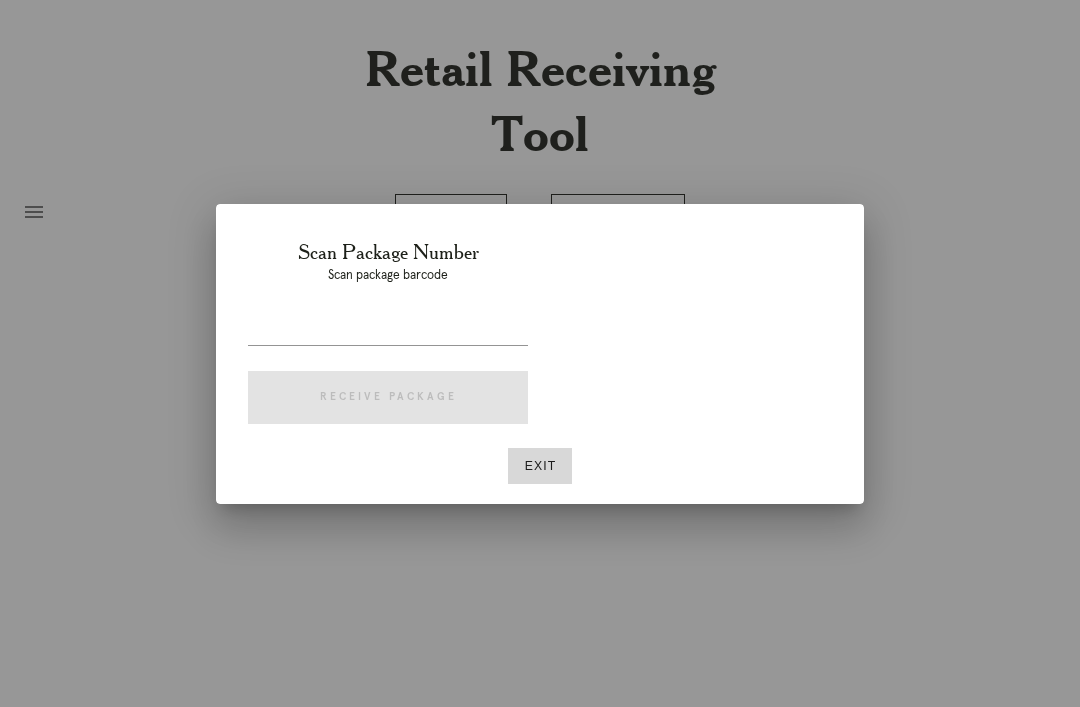 scroll, scrollTop: 0, scrollLeft: 0, axis: both 